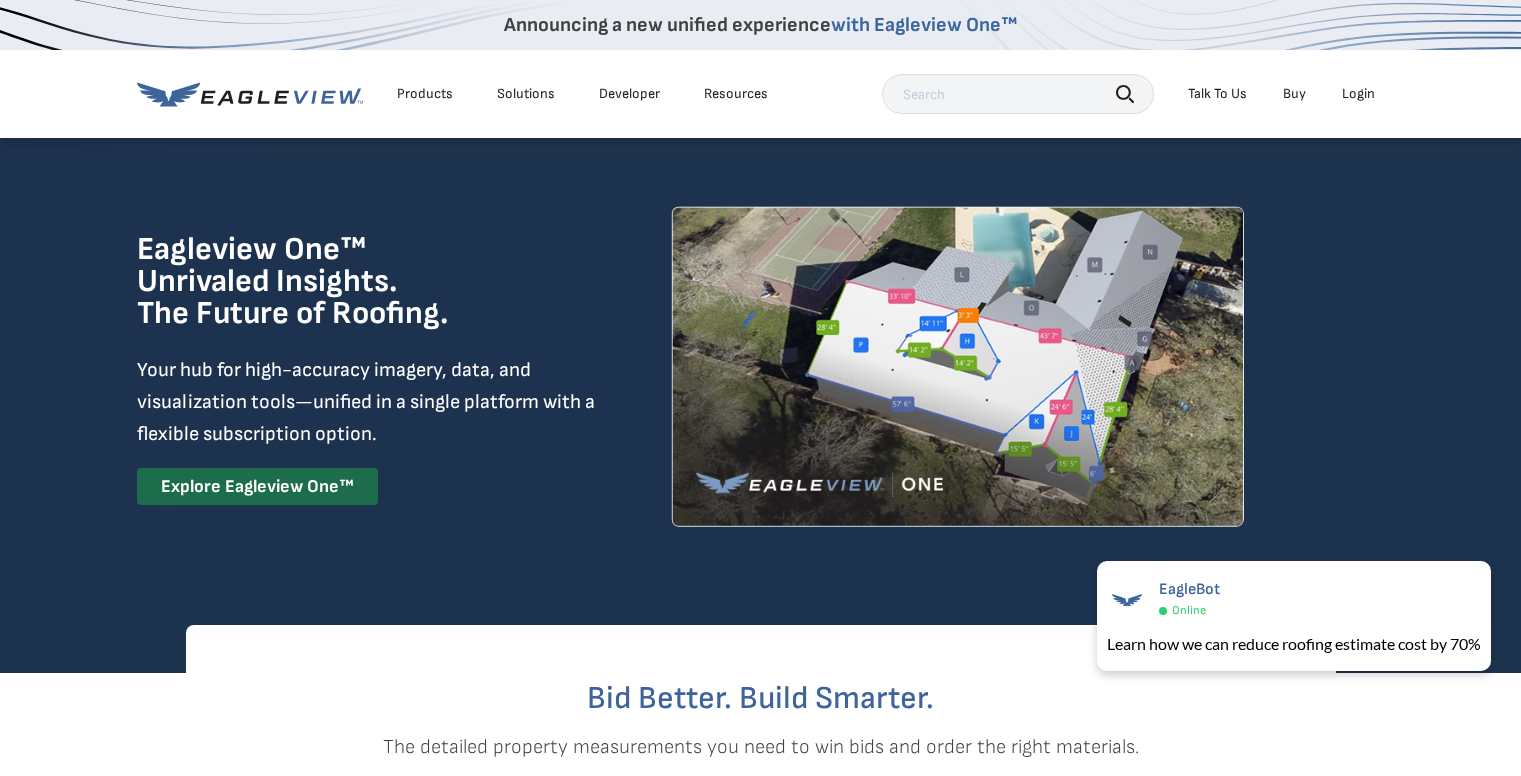 scroll, scrollTop: 0, scrollLeft: 0, axis: both 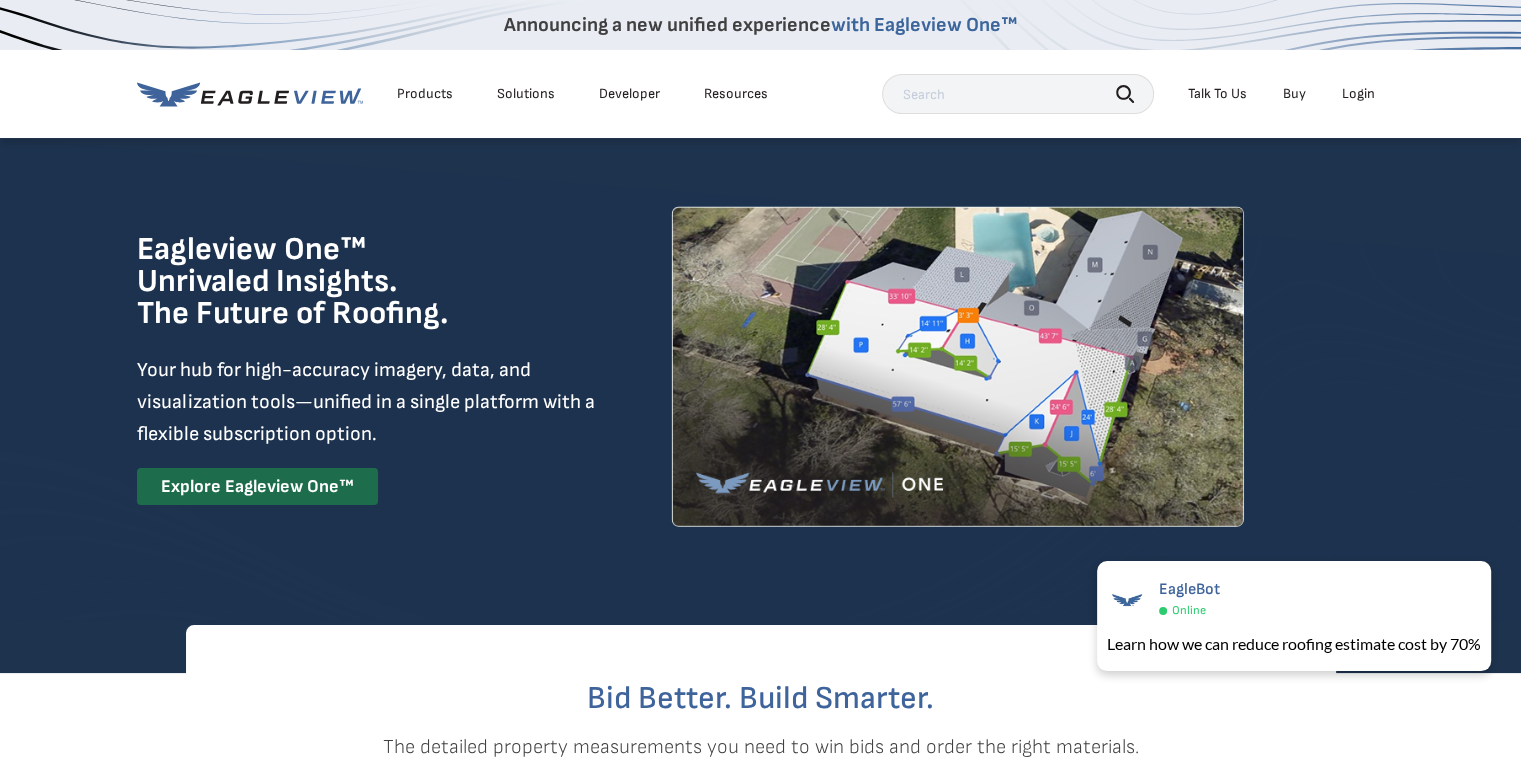 click on "Login" at bounding box center [1358, 94] 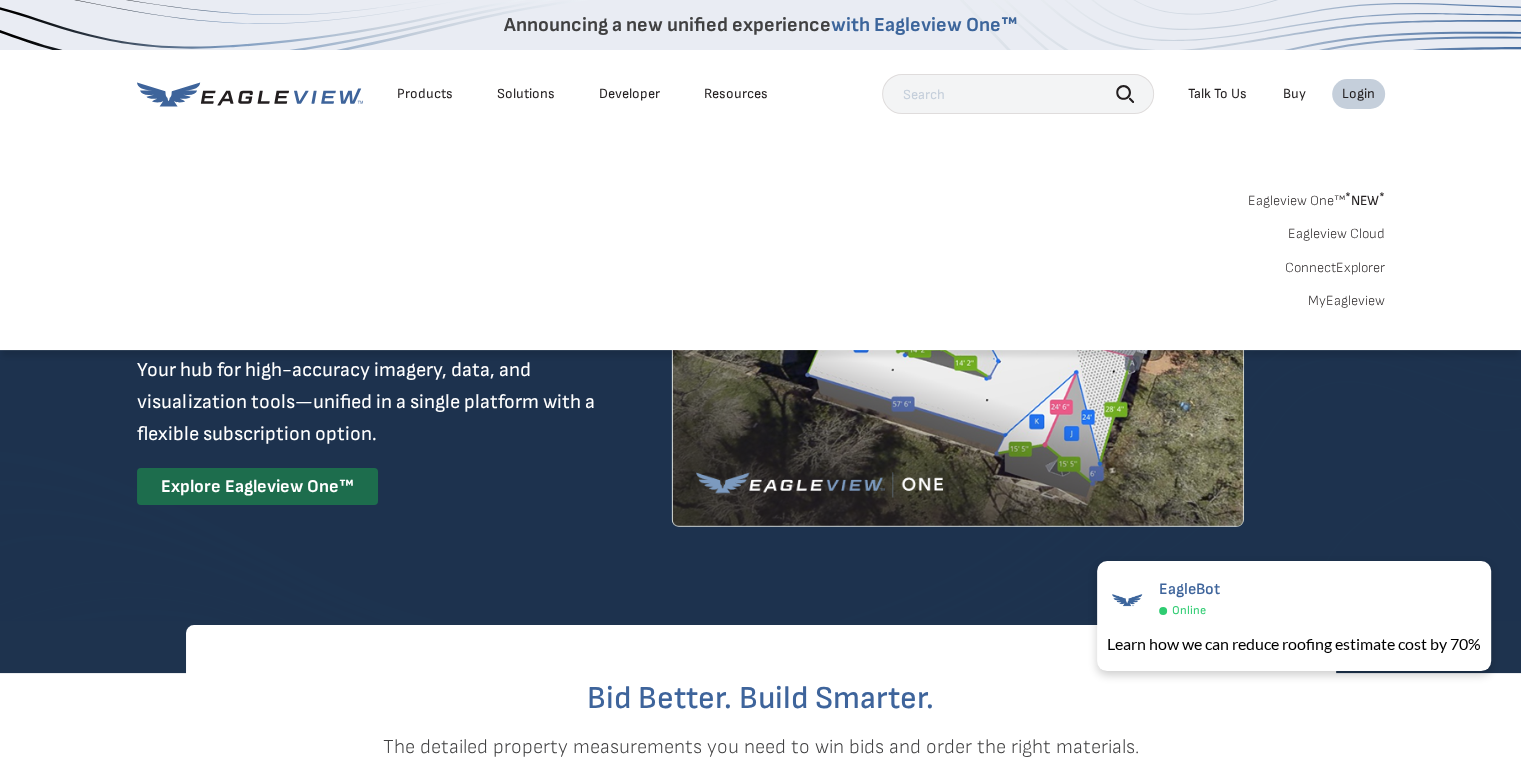 click on "Login" at bounding box center [1358, 94] 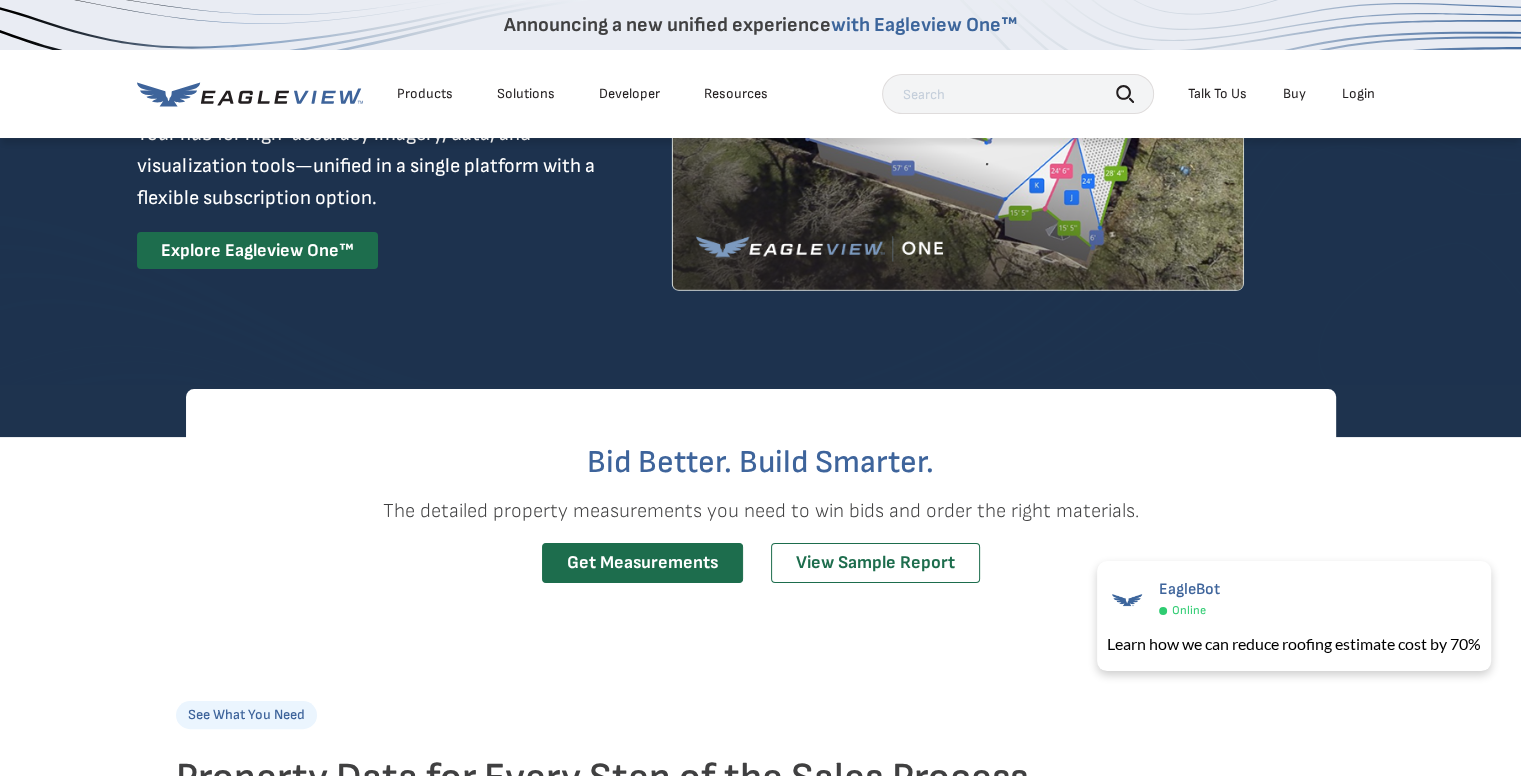 scroll, scrollTop: 0, scrollLeft: 0, axis: both 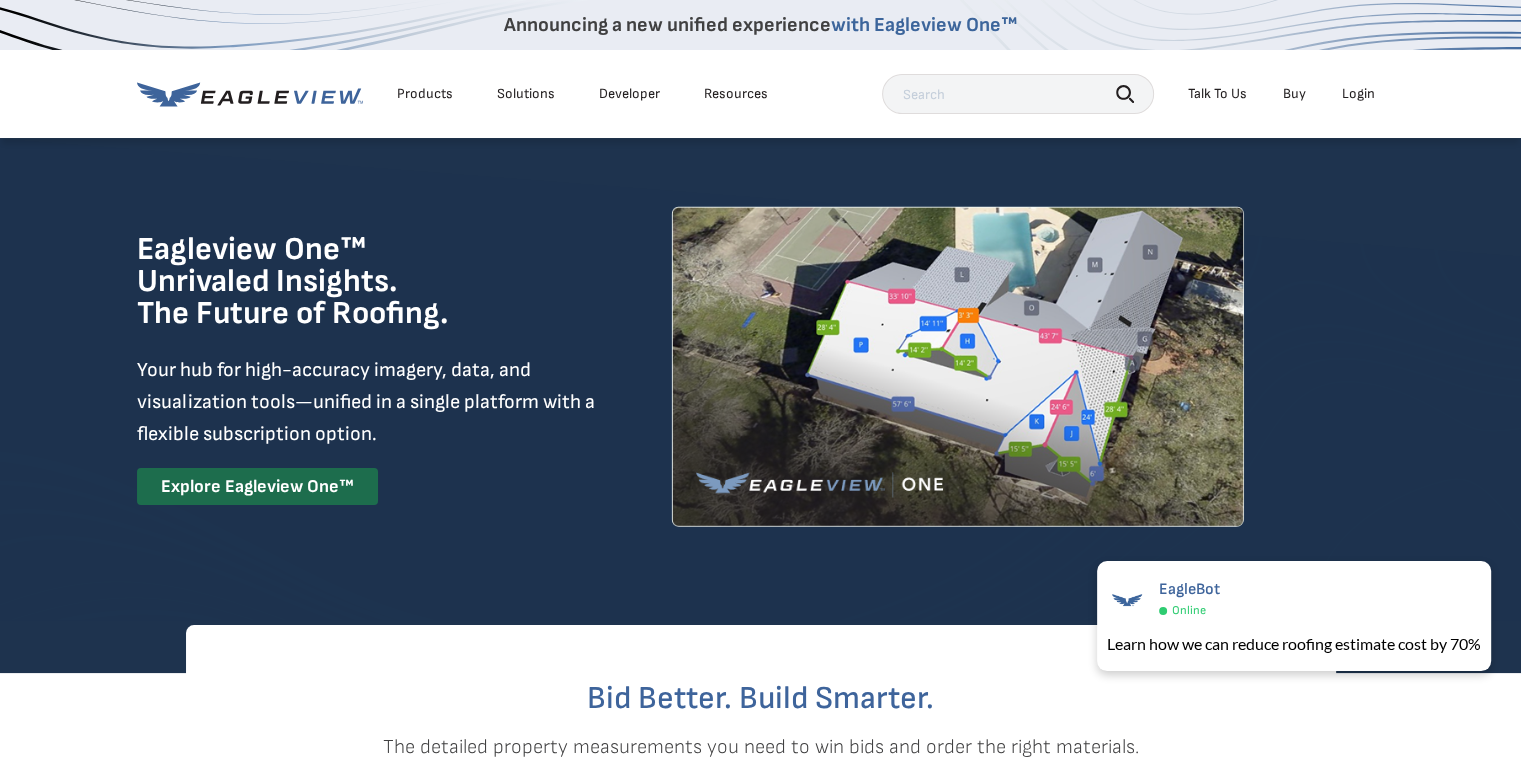 click on "Login" at bounding box center [1358, 94] 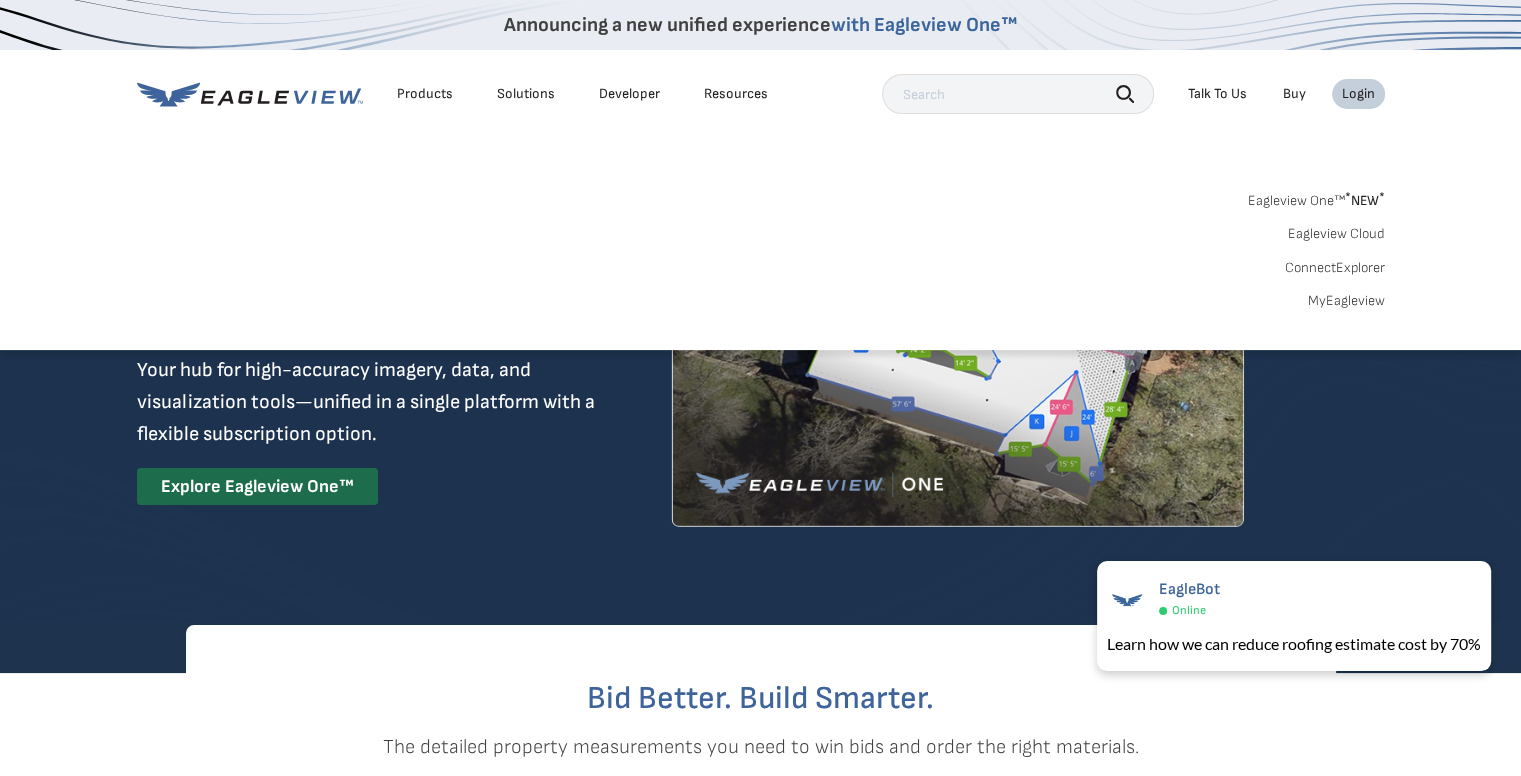 click on "MyEagleview" at bounding box center (1346, 301) 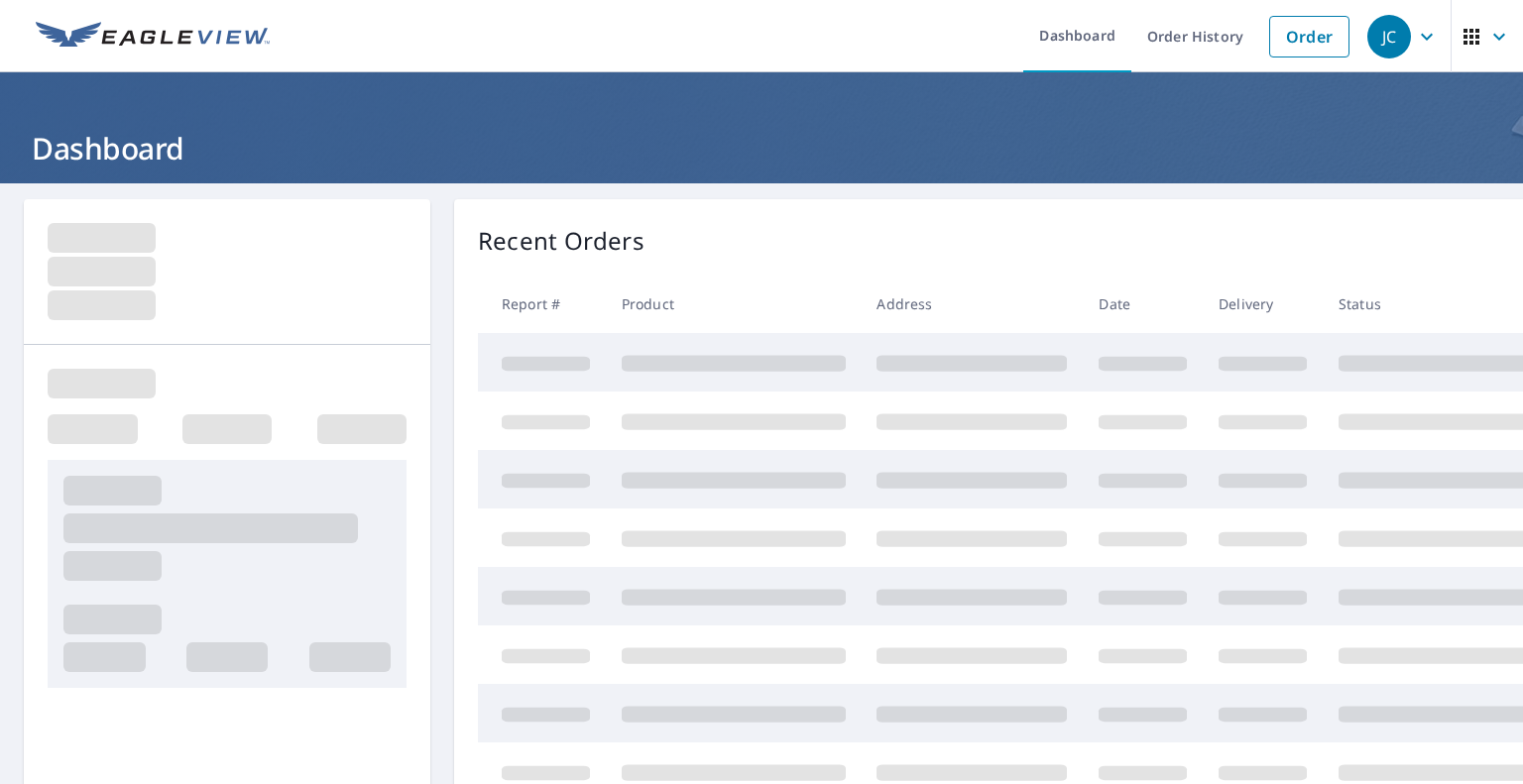 scroll, scrollTop: 0, scrollLeft: 0, axis: both 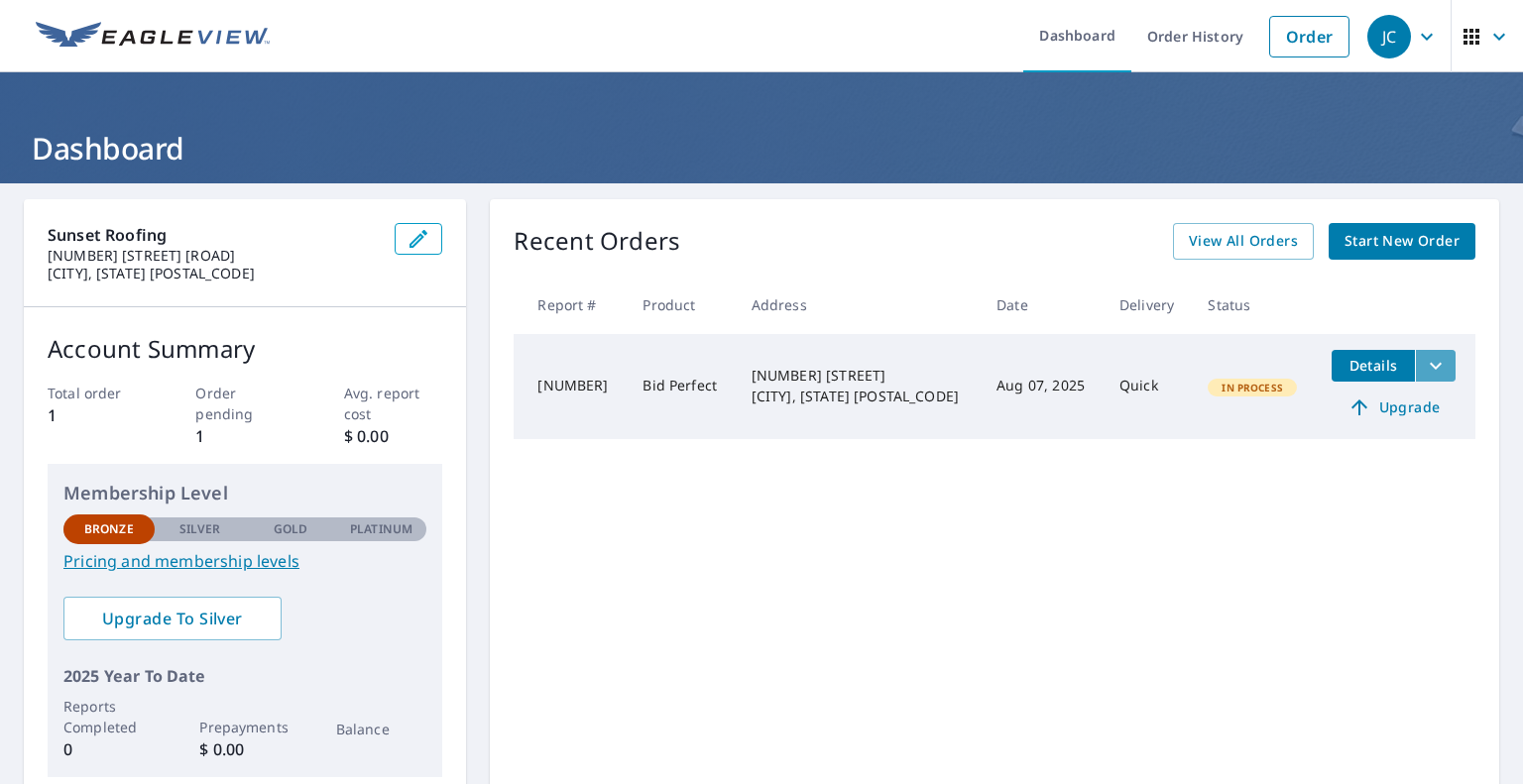 click 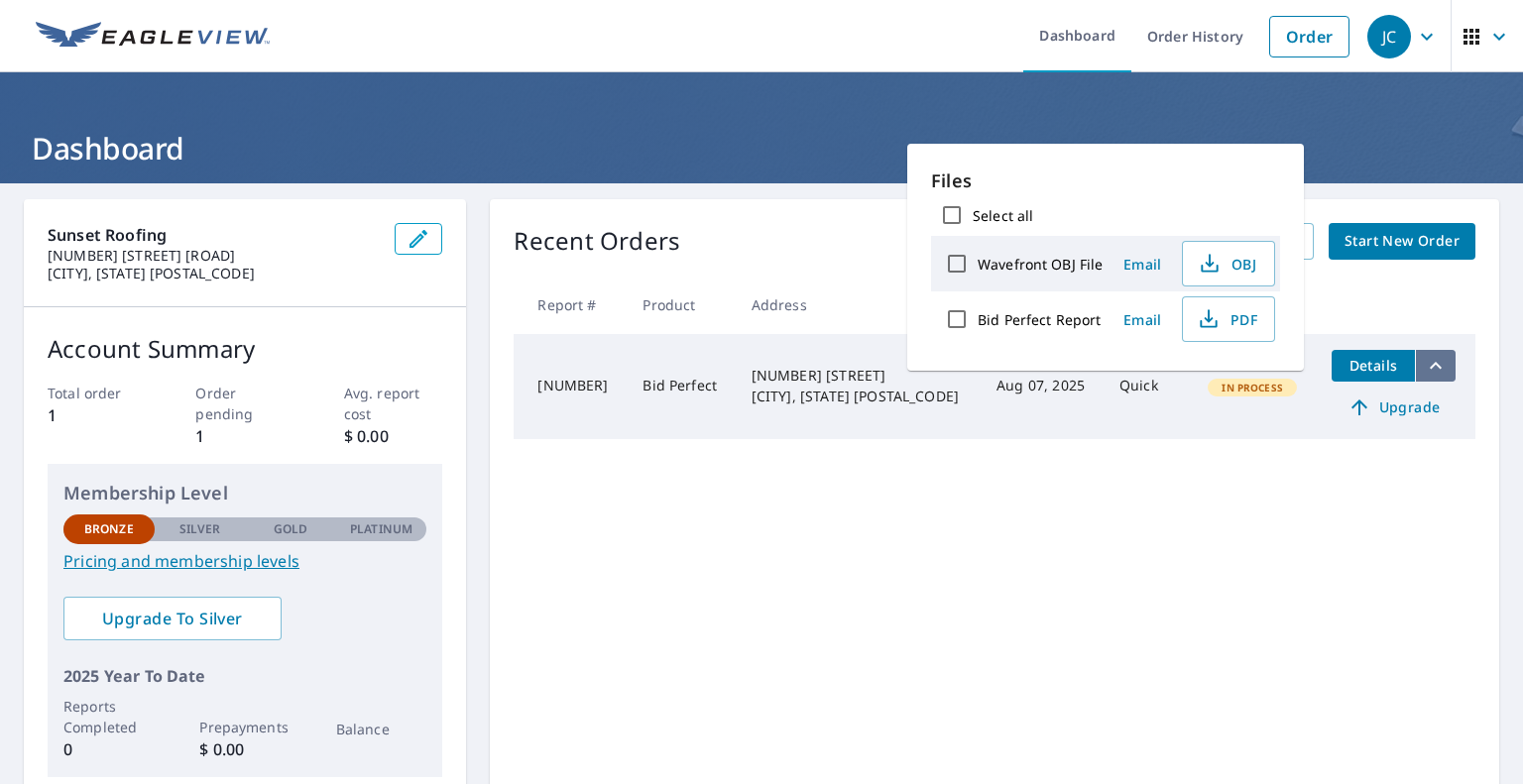 click 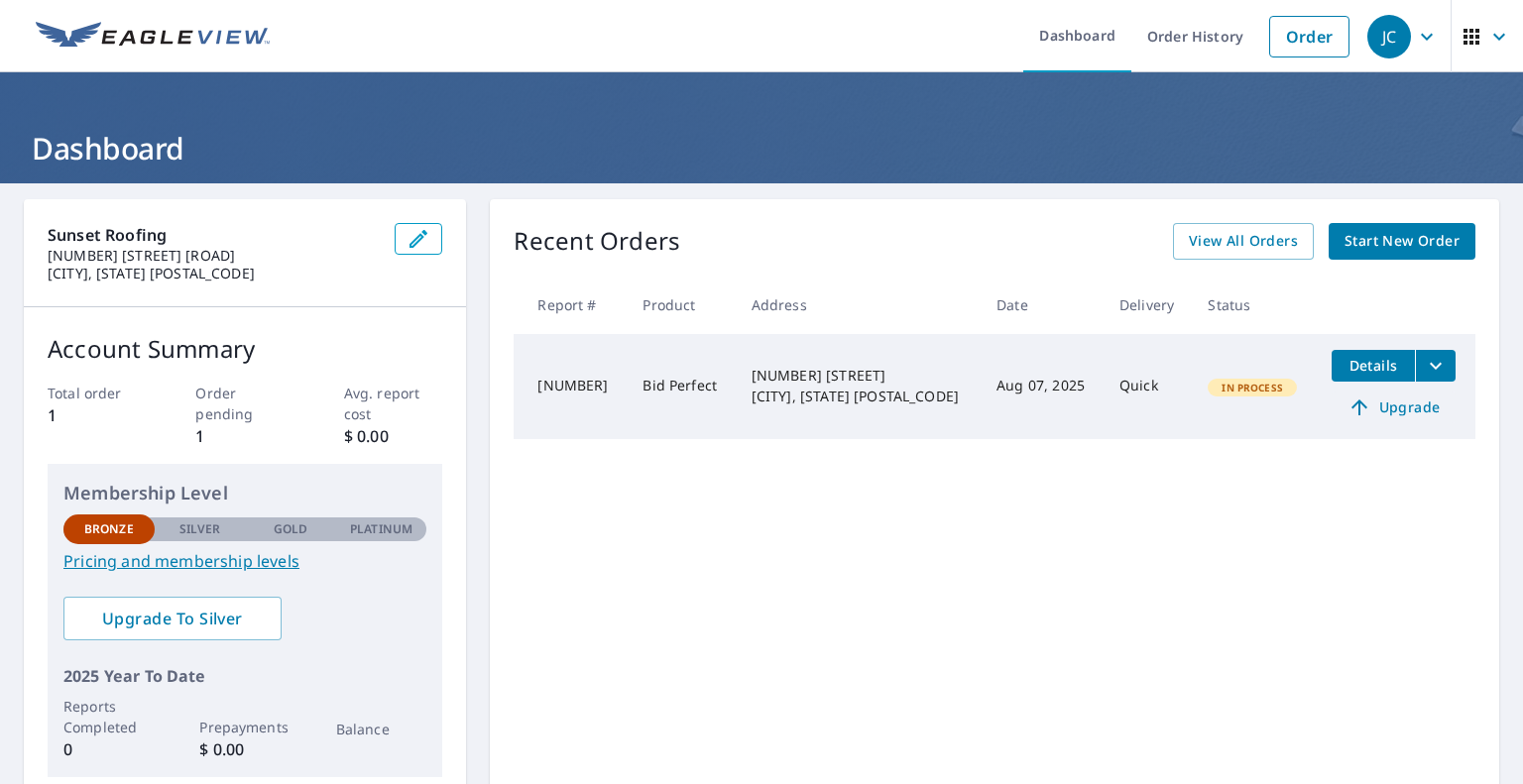 click on "Upgrade" at bounding box center [1393, 407] 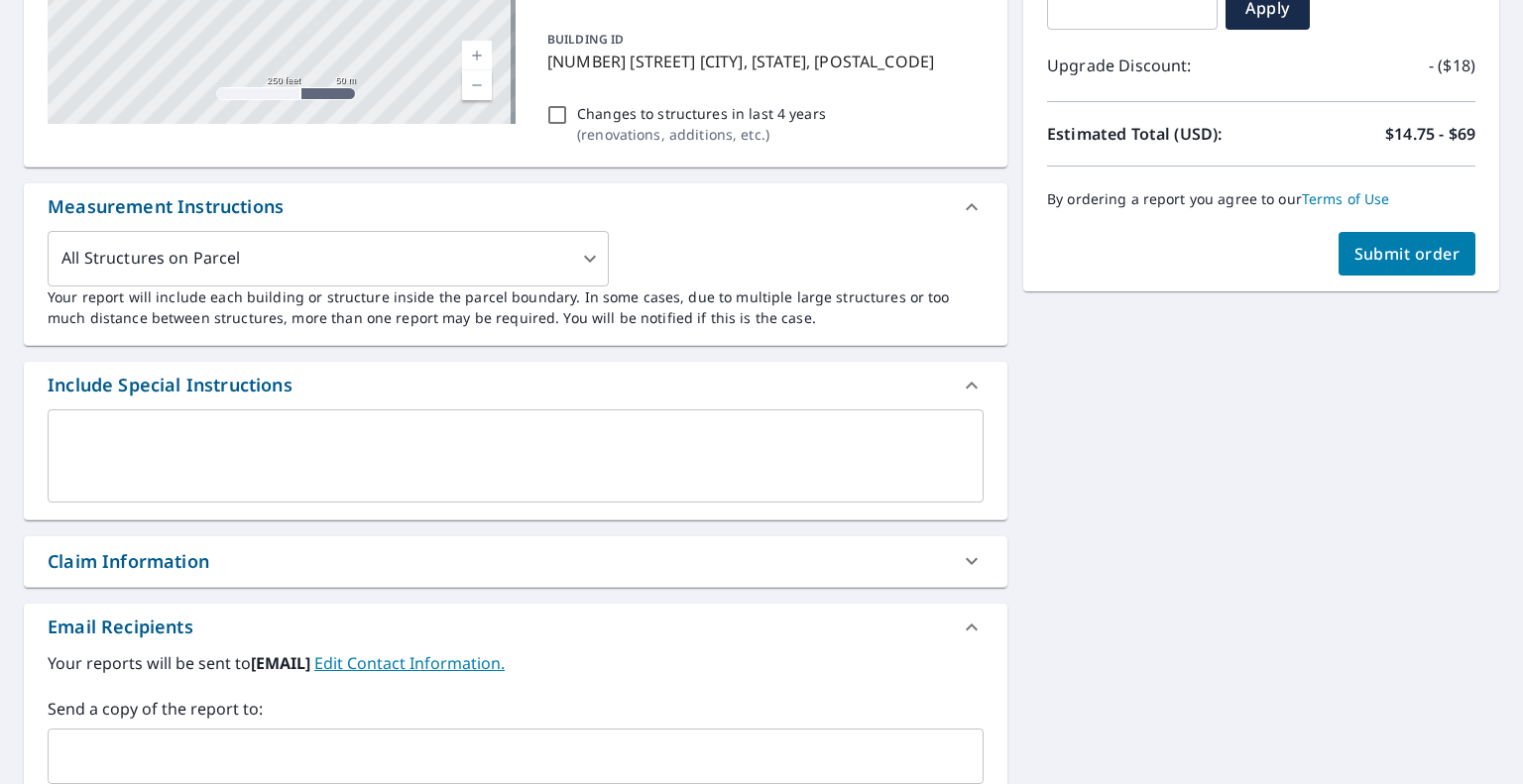scroll, scrollTop: 396, scrollLeft: 0, axis: vertical 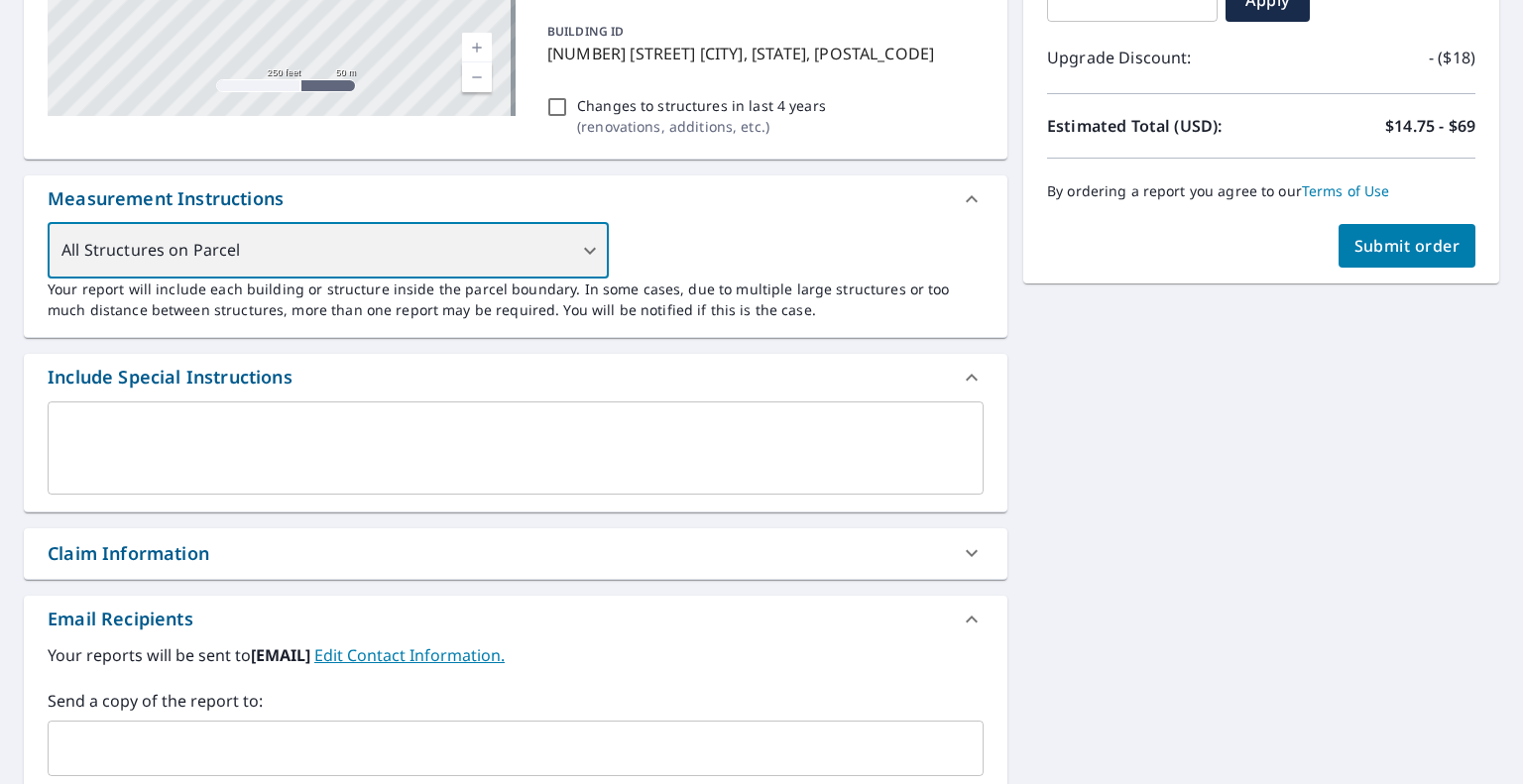 click on "All Structures on Parcel" at bounding box center (328, 251) 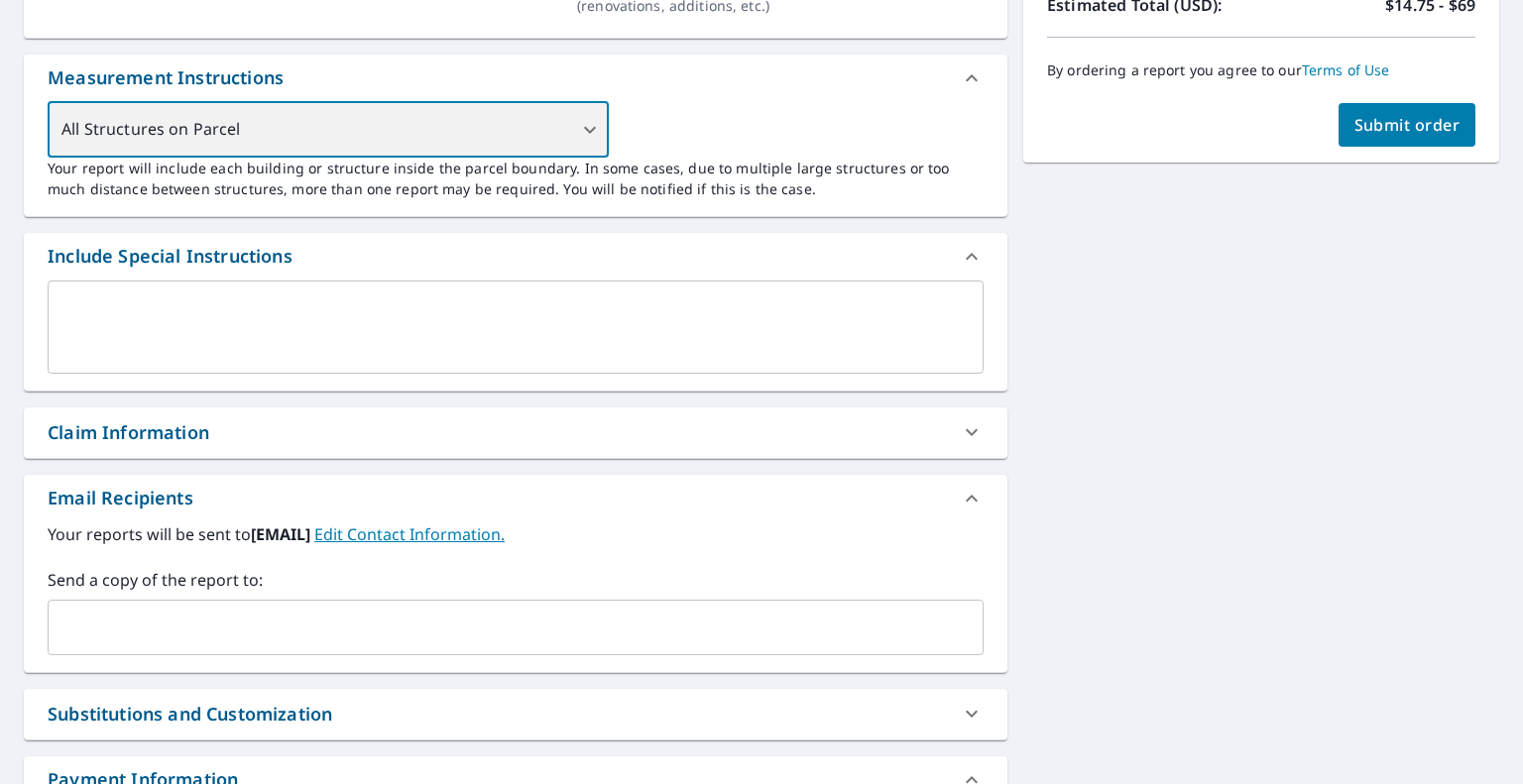 scroll, scrollTop: 660, scrollLeft: 0, axis: vertical 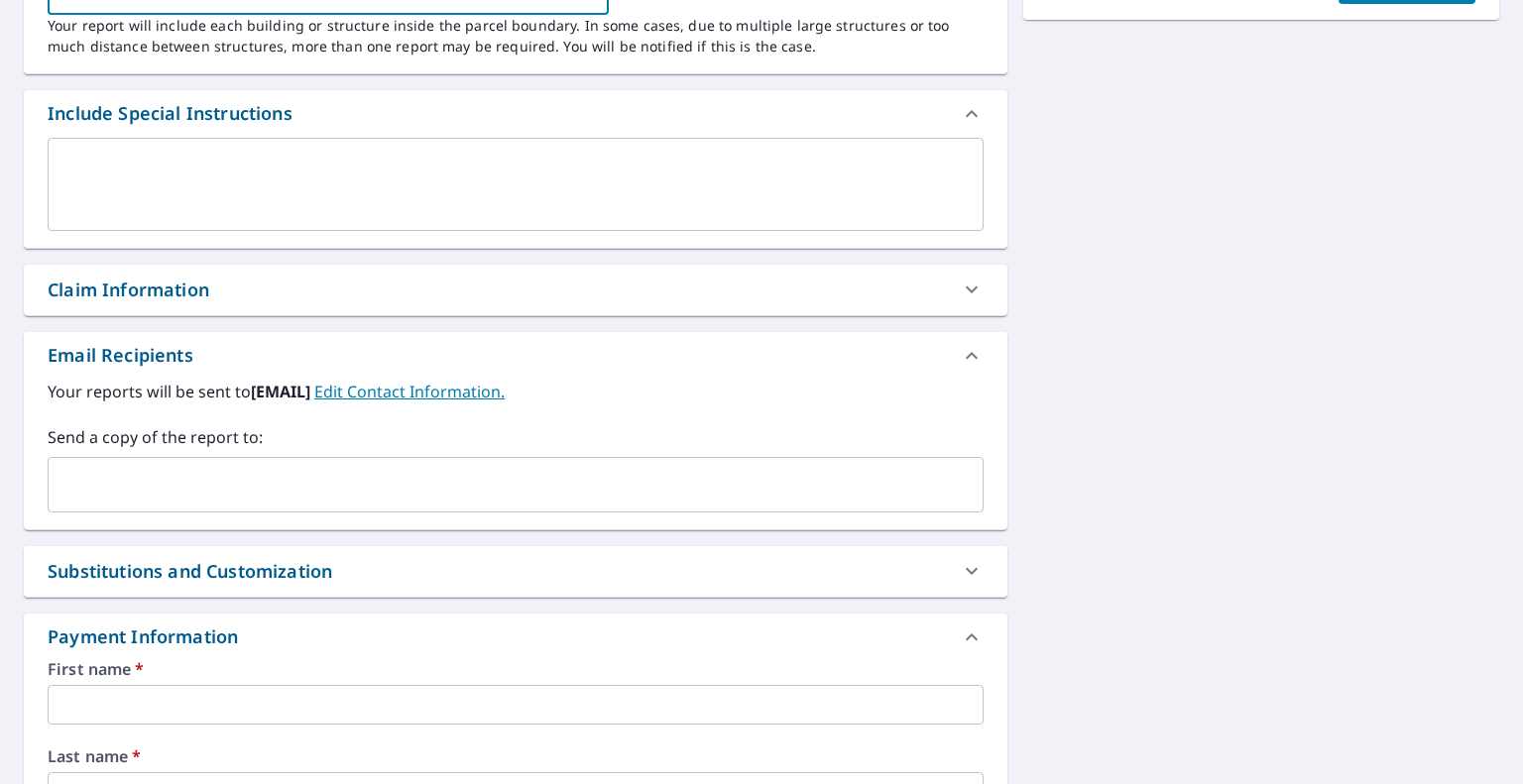 click 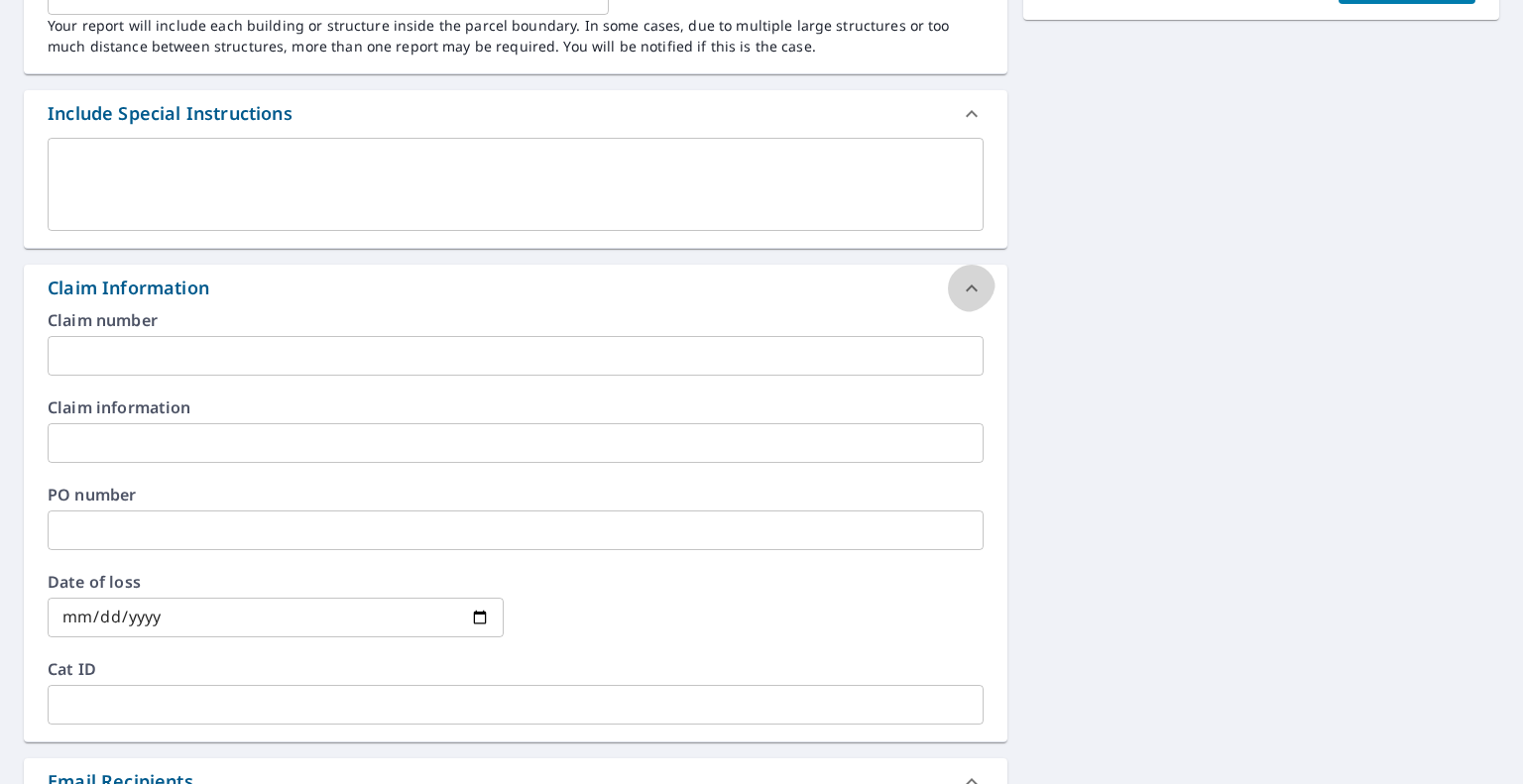 click 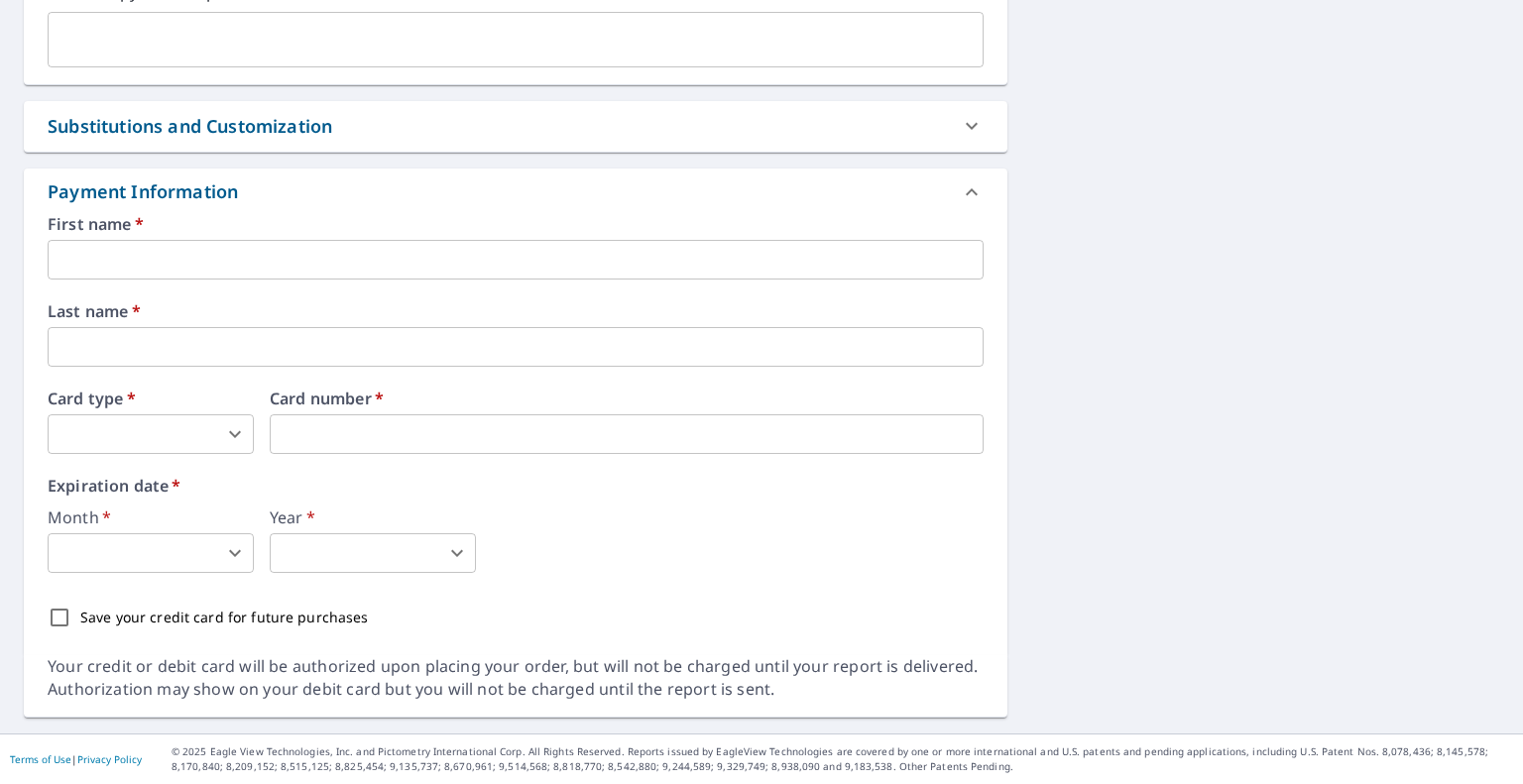 scroll, scrollTop: 1278, scrollLeft: 0, axis: vertical 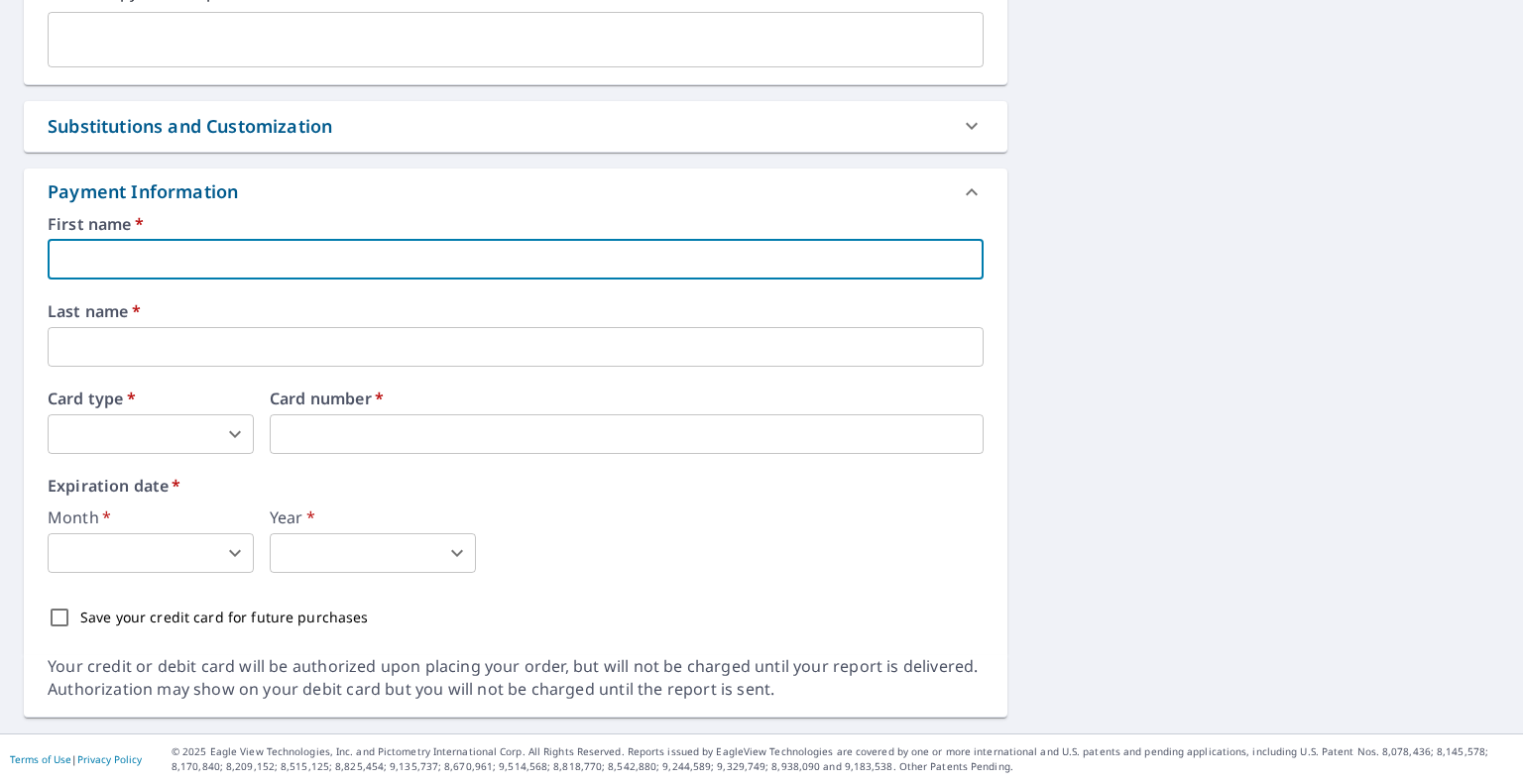 type on "Jennifer" 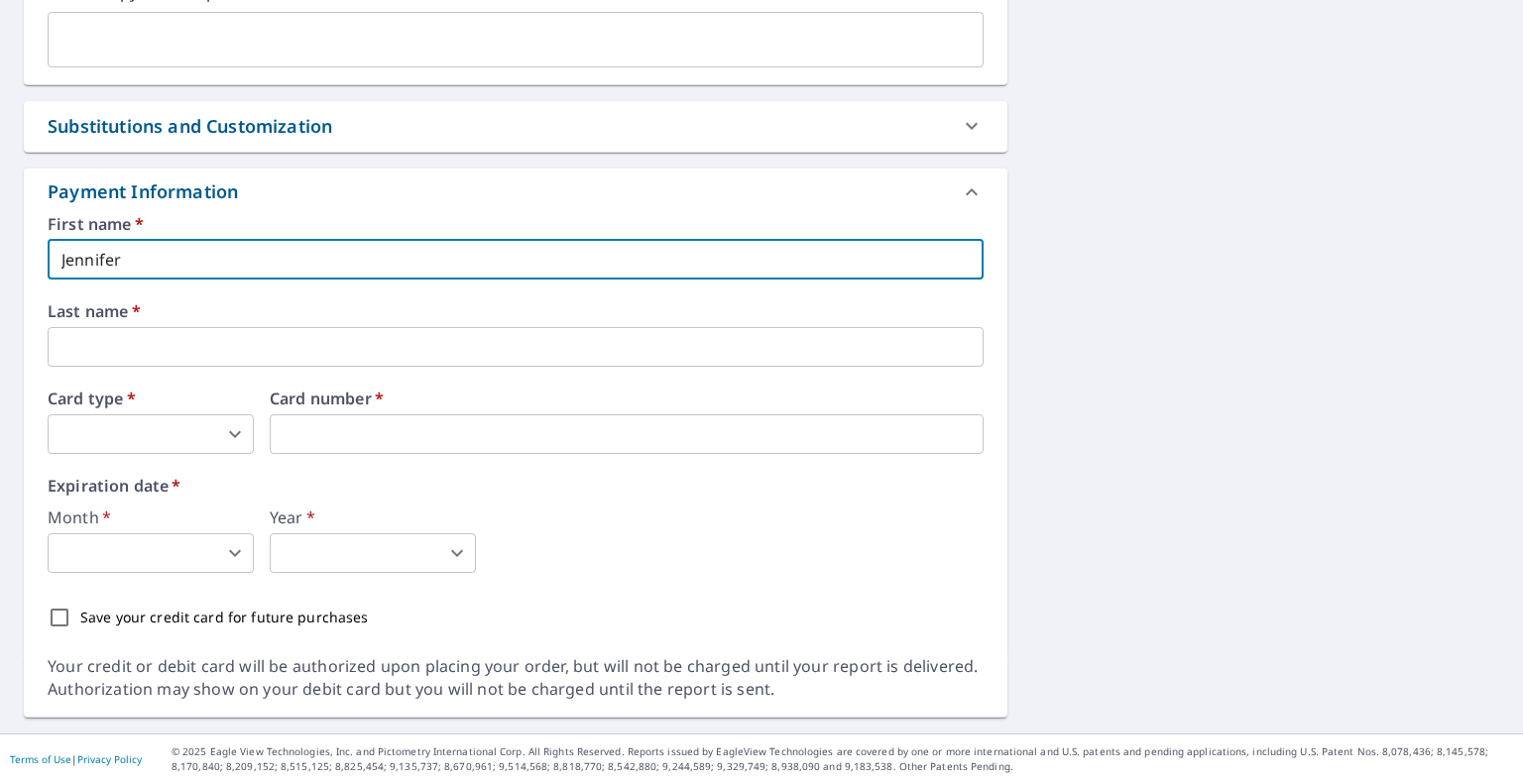type on "[EMAIL]" 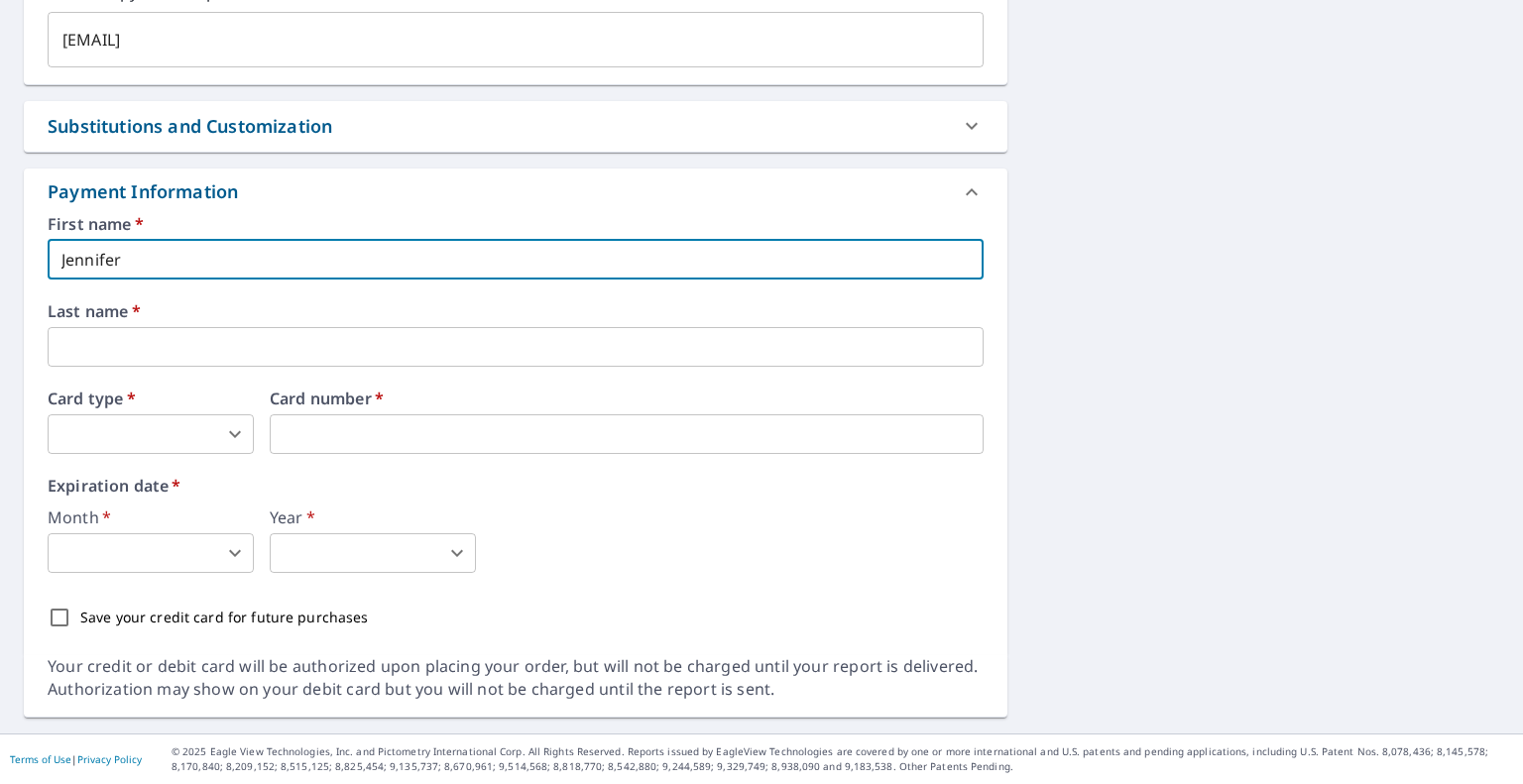 type on "Coffield" 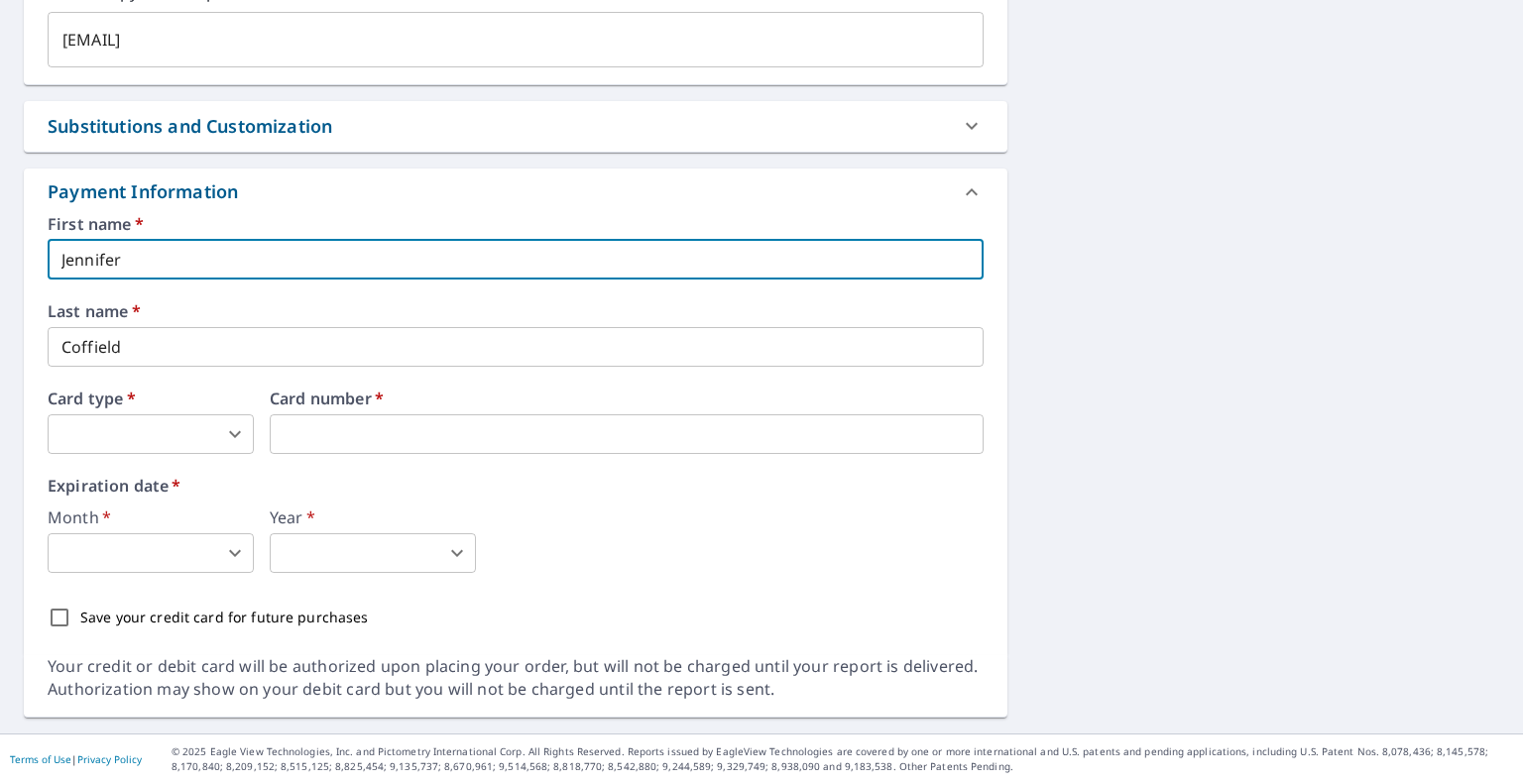 scroll, scrollTop: 1400, scrollLeft: 0, axis: vertical 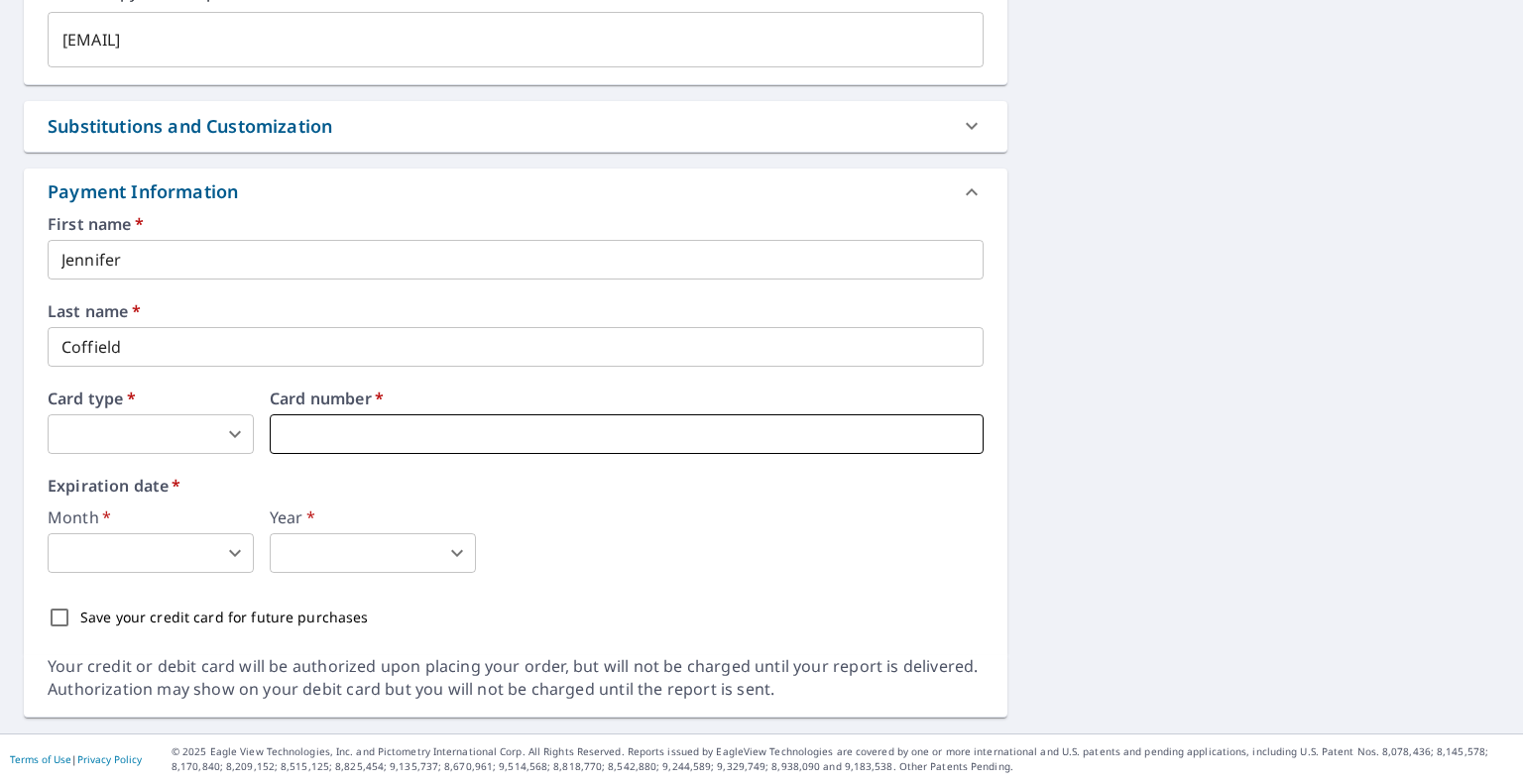 type on "2" 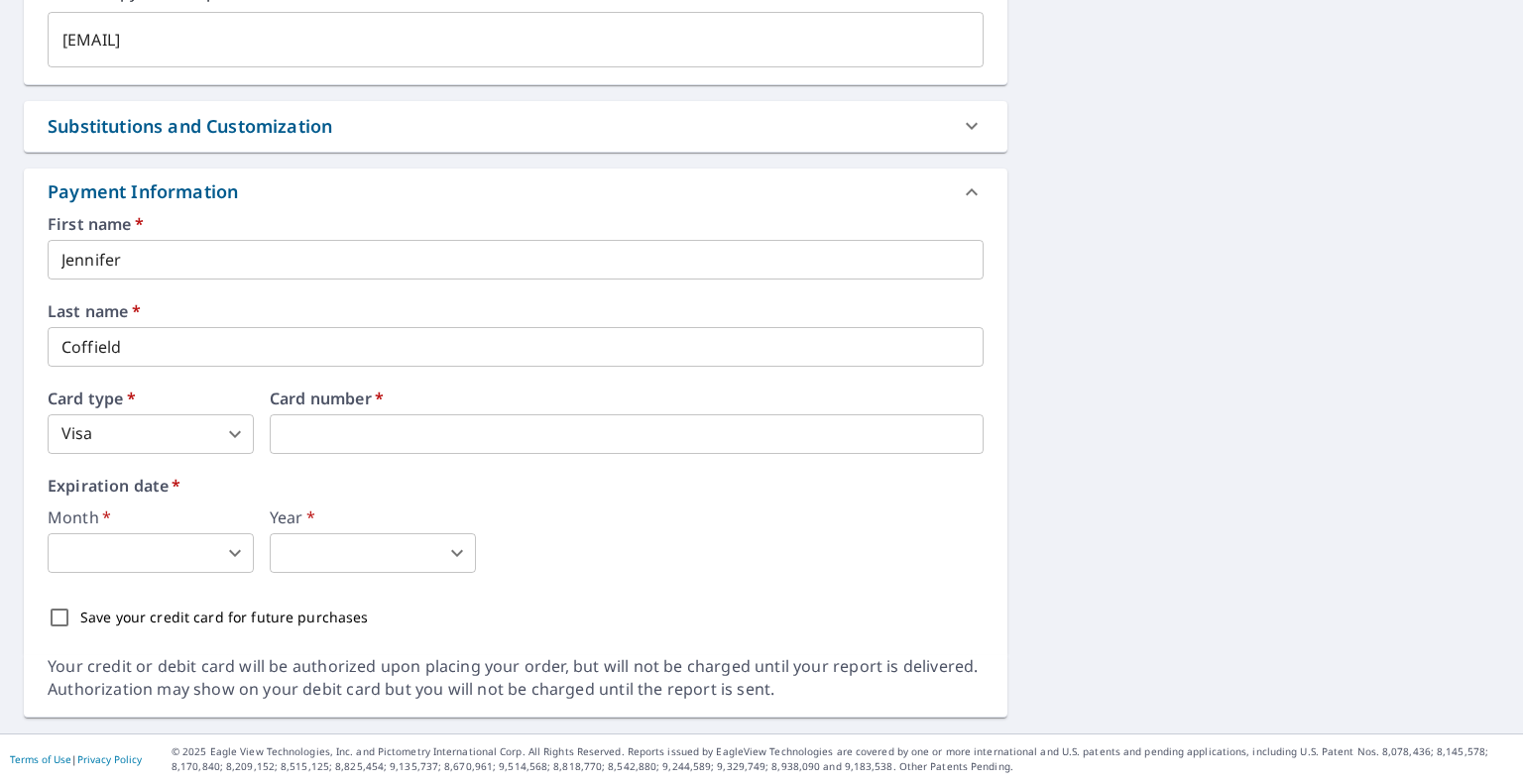 click on "[CITY], [STATE] [POSTAL_CODE] Aerial Road A standard road map Aerial A detailed look from above Labels Labels 250 feet 50 m © 2025 TomTom, © Vexcel Imaging, © 2025 Microsoft Corporation,  © OpenStreetMap Terms The price of your Bid Perfect™ Report will be deducted from this order. Current Report Bid Perfect™ Upgrade To Premium PROPERTY TYPE Residential BUILDING ID [NUMBER] [STREET], [CITY], [STATE], [POSTAL_CODE] Changes to structures in last 4 years ( renovations, additions, etc. ) Measurement Instructions All Structures on Parcel 3 ​ Your report will include each building or structure inside the parcel boundary. In some cases, due to multiple large structures or too much distance between structures, more than one report may be required. You will be notified if this is the case. Include Special Instructions x ​ Claim Information Claim number ​ Claim information ​ PO number ​ ​ Cat ID" at bounding box center (762, 392) 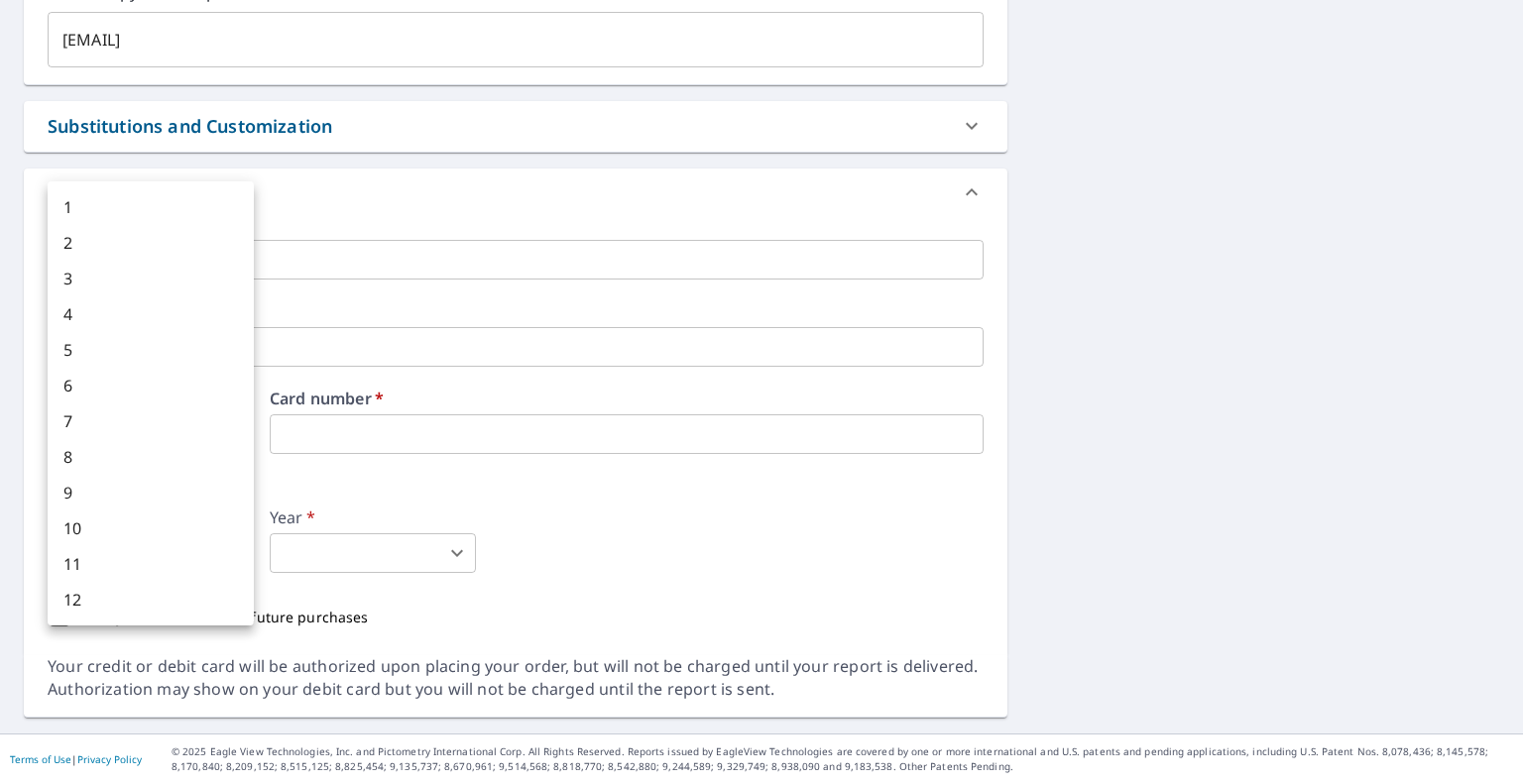 click on "6" at bounding box center [151, 386] 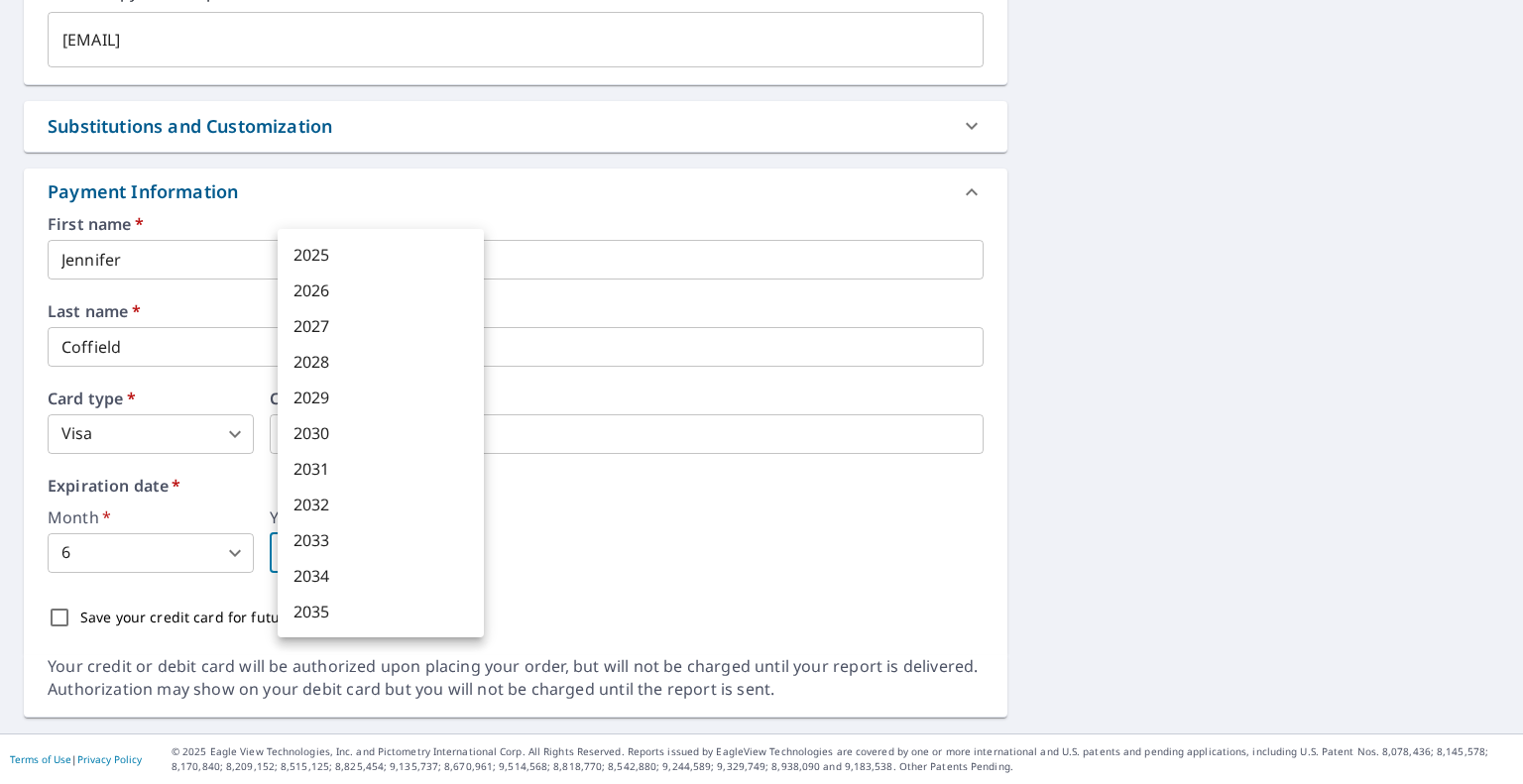 click on "[CITY], [STATE] [POSTAL_CODE] Aerial Road A standard road map Aerial A detailed look from above Labels Labels 250 feet 50 m © 2025 TomTom, © Vexcel Imaging, © 2025 Microsoft Corporation,  © OpenStreetMap Terms The price of your Bid Perfect™ Report will be deducted from this order. Current Report Bid Perfect™ Upgrade To Premium PROPERTY TYPE Residential BUILDING ID [NUMBER] [STREET], [CITY], [STATE], [POSTAL_CODE] Changes to structures in last 4 years ( renovations, additions, etc. ) Measurement Instructions All Structures on Parcel 3 ​ Your report will include each building or structure inside the parcel boundary. In some cases, due to multiple large structures or too much distance between structures, more than one report may be required. You will be notified if this is the case. Include Special Instructions x ​ Claim Information Claim number ​ Claim information ​ PO number ​ ​ Cat ID" at bounding box center (762, 392) 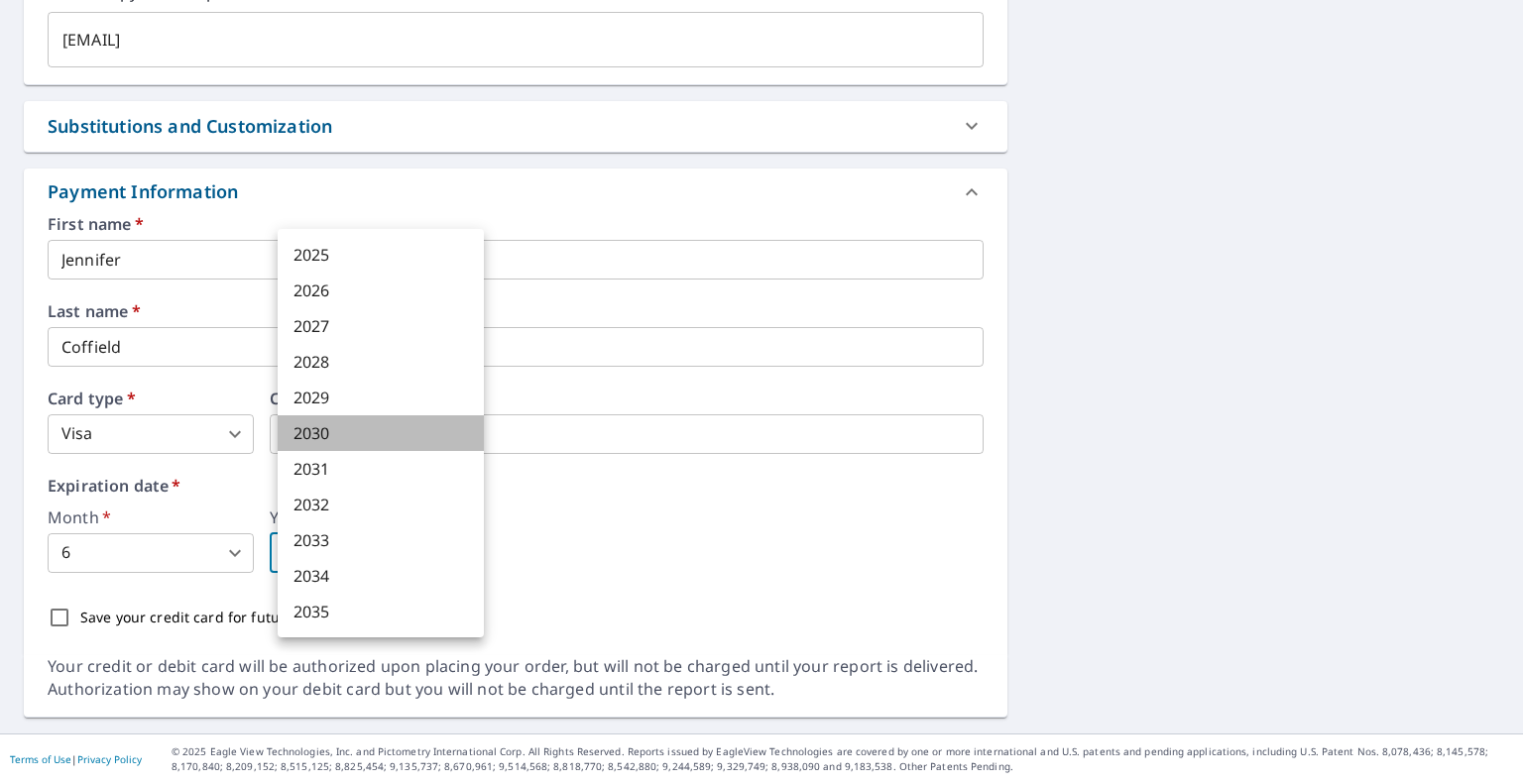 click on "2030" at bounding box center (381, 433) 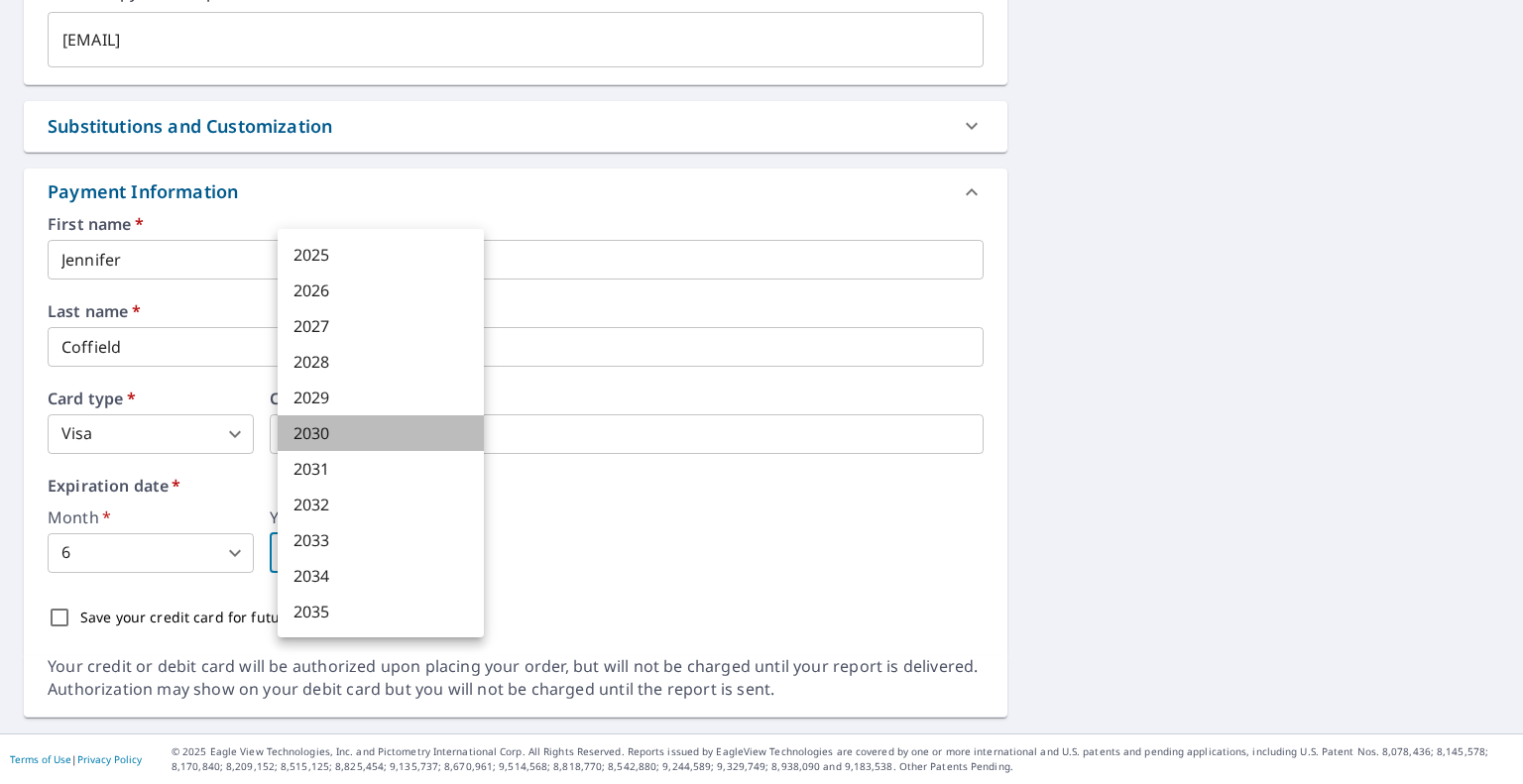 type on "2030" 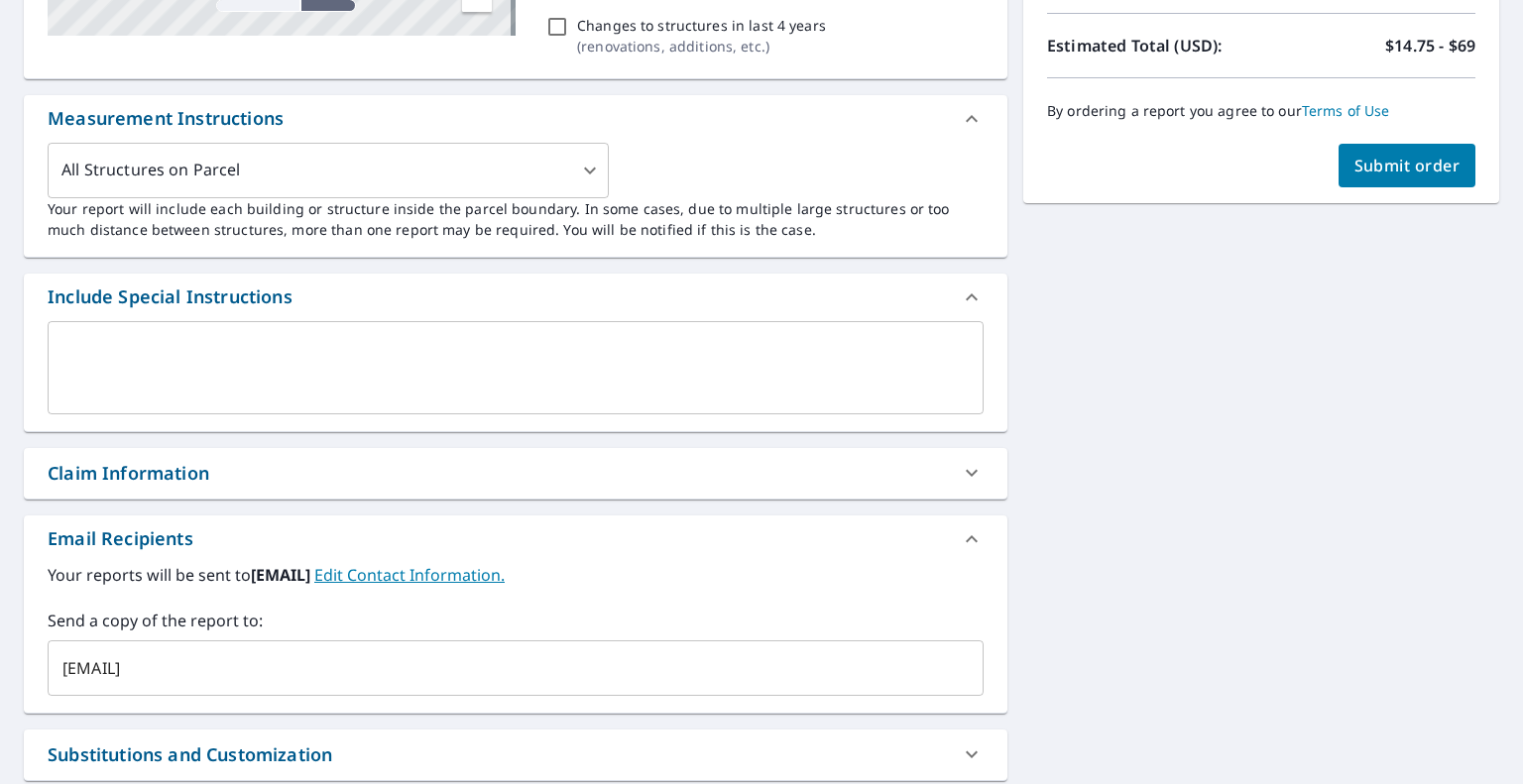 scroll, scrollTop: 476, scrollLeft: 0, axis: vertical 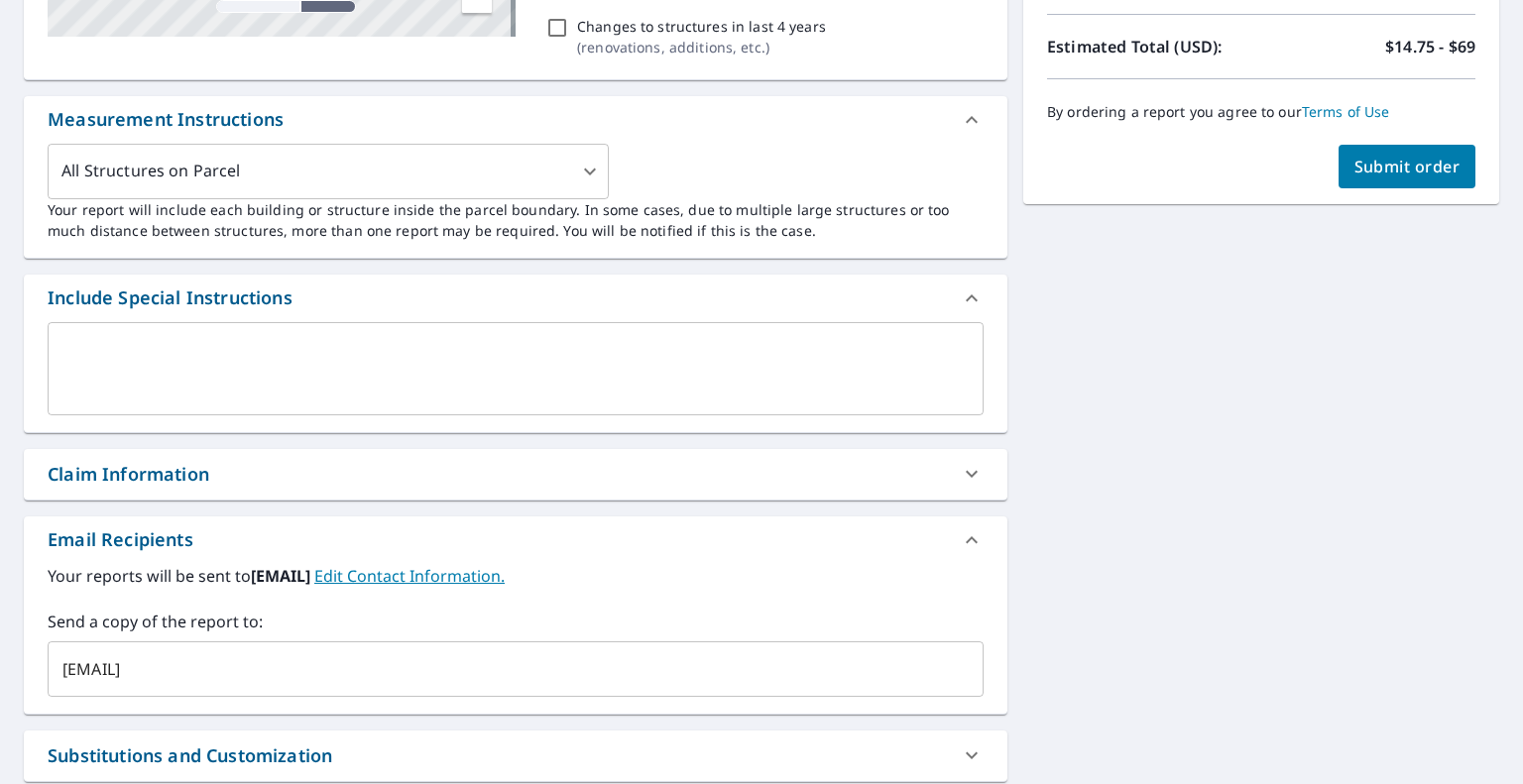 click on "[NUMBER] [STREET] [CITY], [STATE], [POSTAL_CODE] Aerial Road A standard road map Aerial A detailed look from above Labels Labels 250 feet 50 m © 2025 TomTom, © Vexcel Imaging, © 2025 Microsoft Corporation,  © OpenStreetMap Terms The price of your Bid Perfect™ Report will be deducted from this order. Current Report Bid Perfect™ Upgrade To Premium PROPERTY TYPE Residential BUILDING ID [NUMBER] [STREET], [CITY], [STATE], [POSTAL_CODE] Changes to structures in last 4 years ( renovations, additions, etc. ) Measurement Instructions All Structures on Parcel 3 ​ Your report will include each building or structure inside the parcel boundary. In some cases, due to multiple large structures or too much distance between structures, more than one report may be required. You will be notified if this is the case. Include Special Instructions x ​ Claim Information Claim number ​ Claim information ​ PO number ​ Date of loss ​ Cat ID ​ Email Recipients Your reports will be sent to contact@[DOMAIN].com
No" at bounding box center (762, 535) 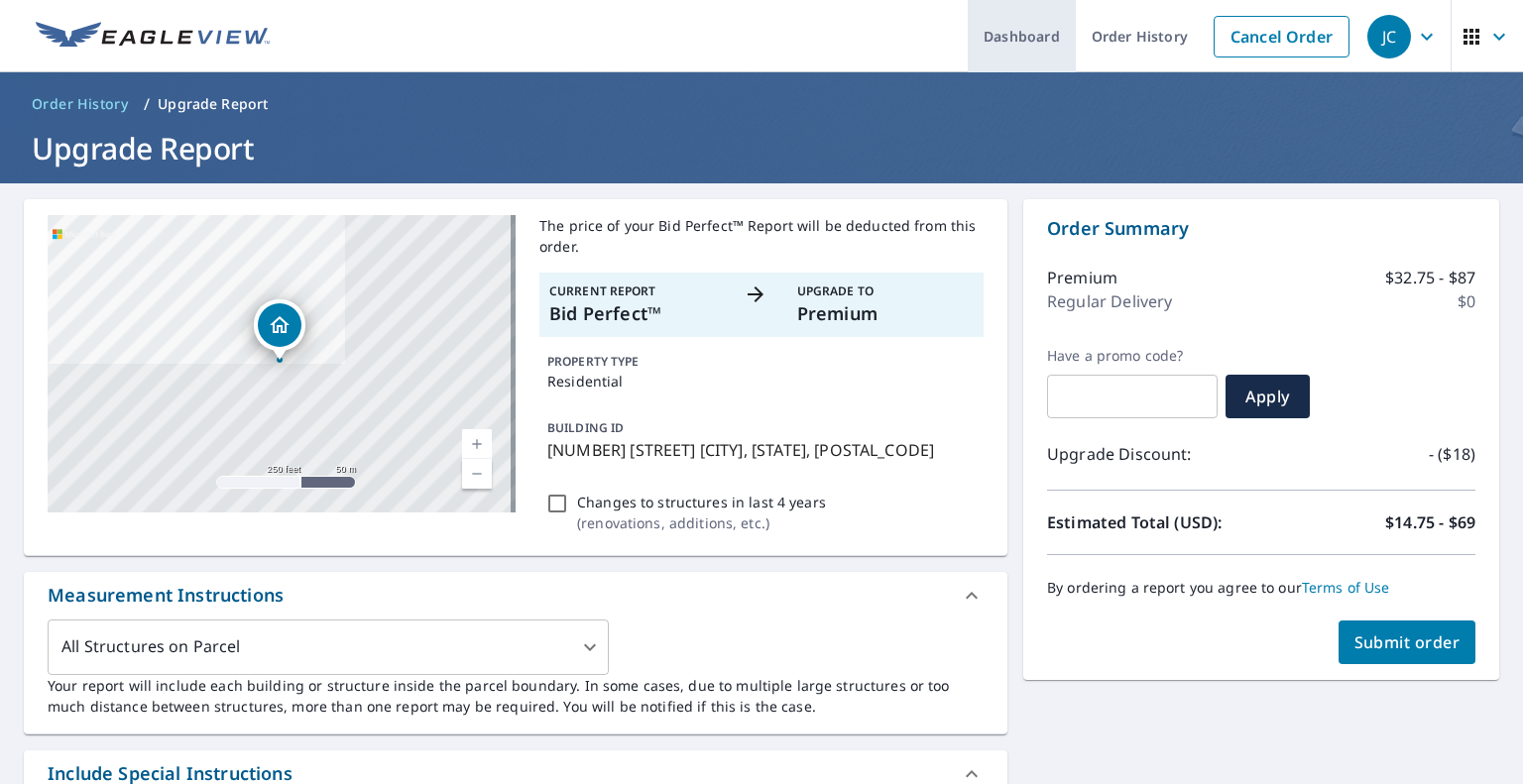 click on "Dashboard" at bounding box center (1021, 36) 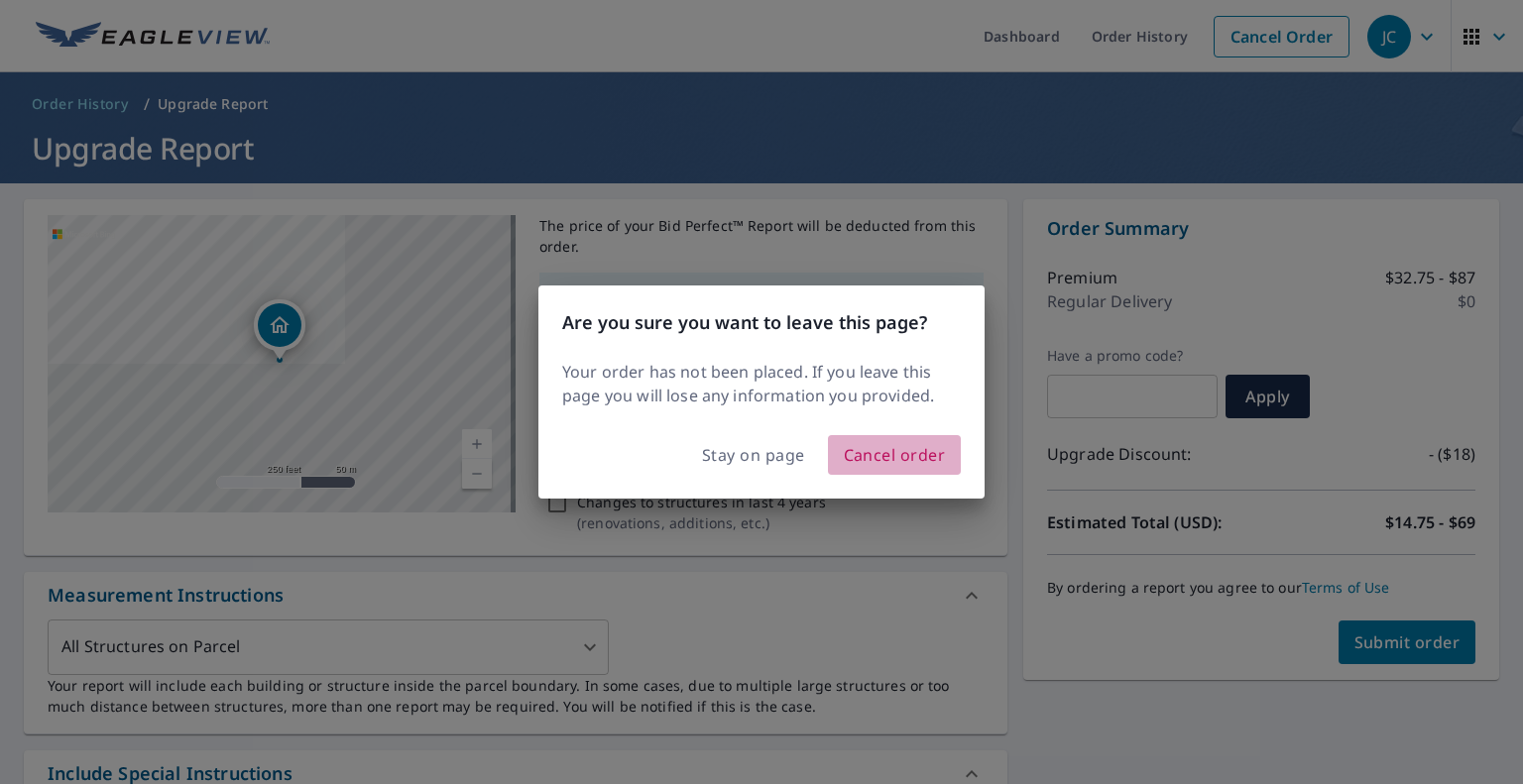 click on "Cancel order" at bounding box center [894, 455] 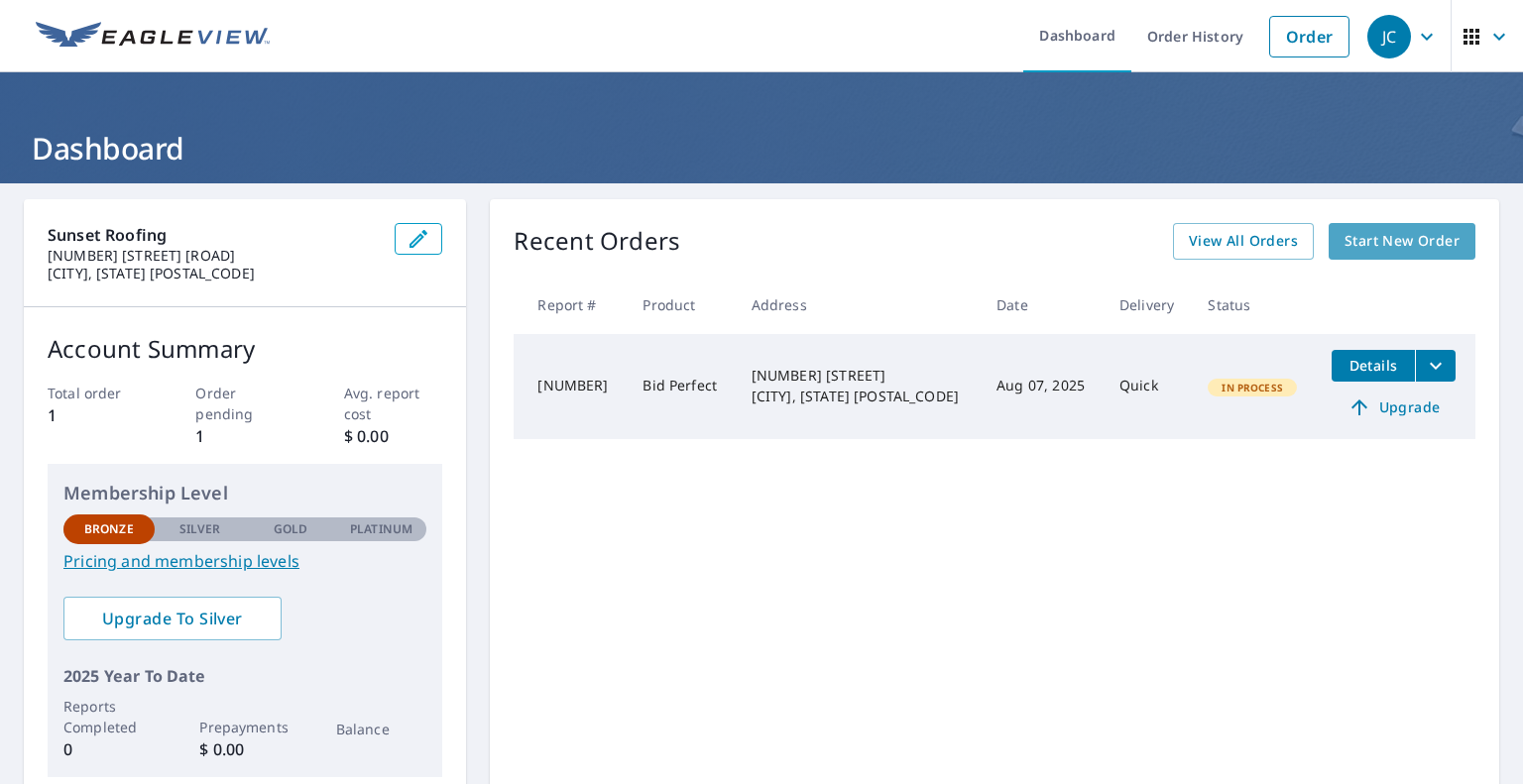 click on "Start New Order" at bounding box center [1402, 241] 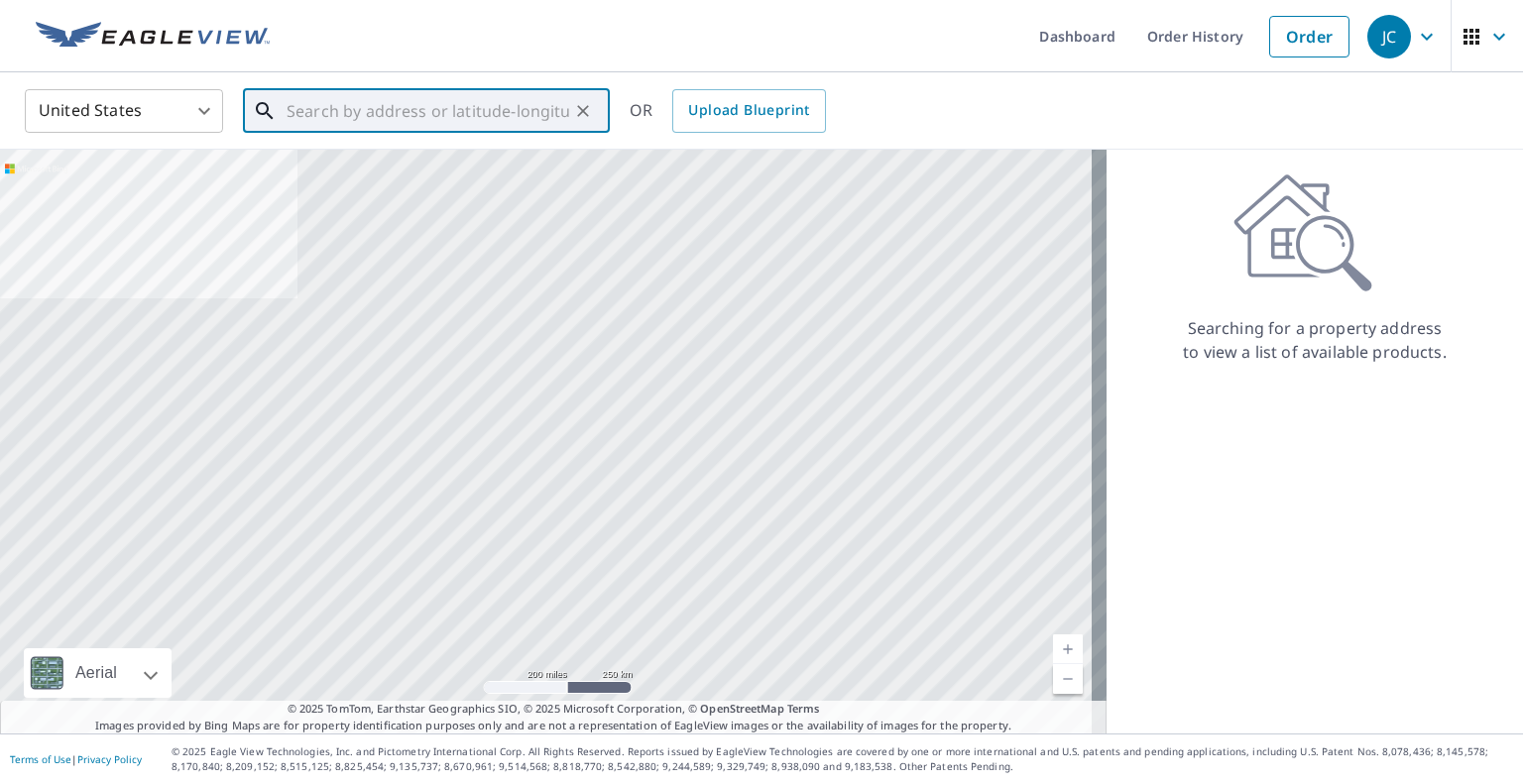 click at bounding box center [427, 111] 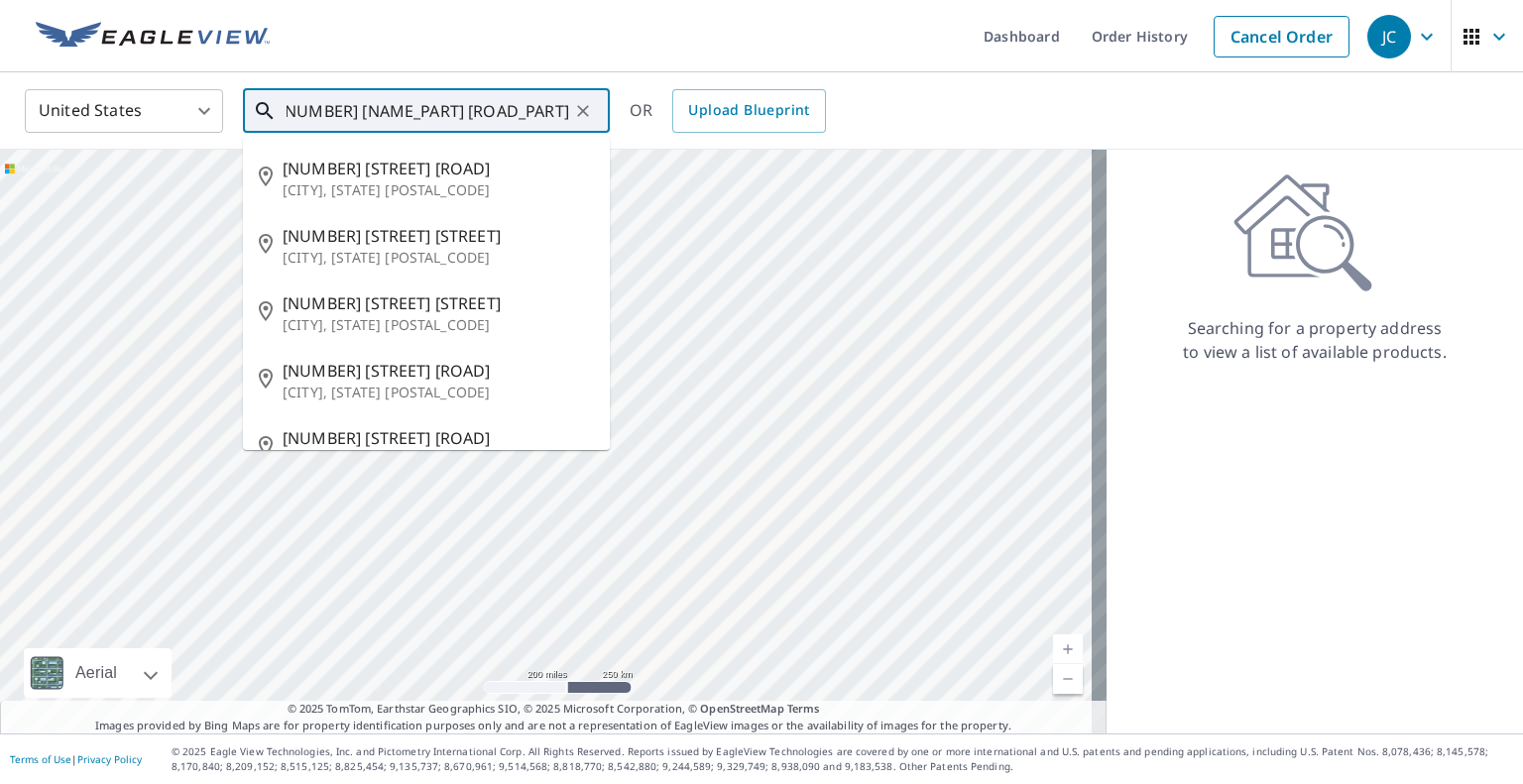 scroll, scrollTop: 0, scrollLeft: 34, axis: horizontal 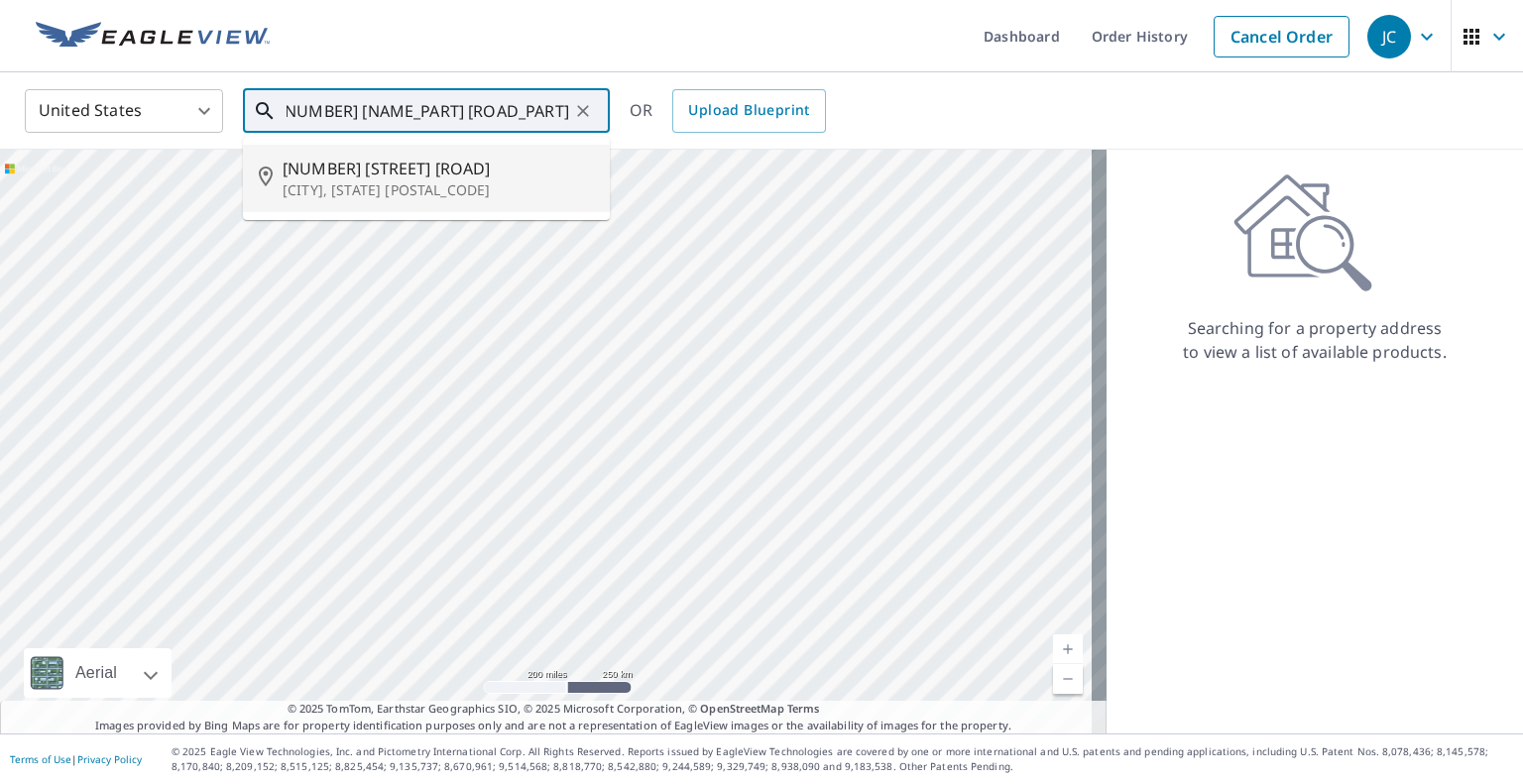 click on "[NUMBER] [STREET] [ROAD]" at bounding box center [438, 168] 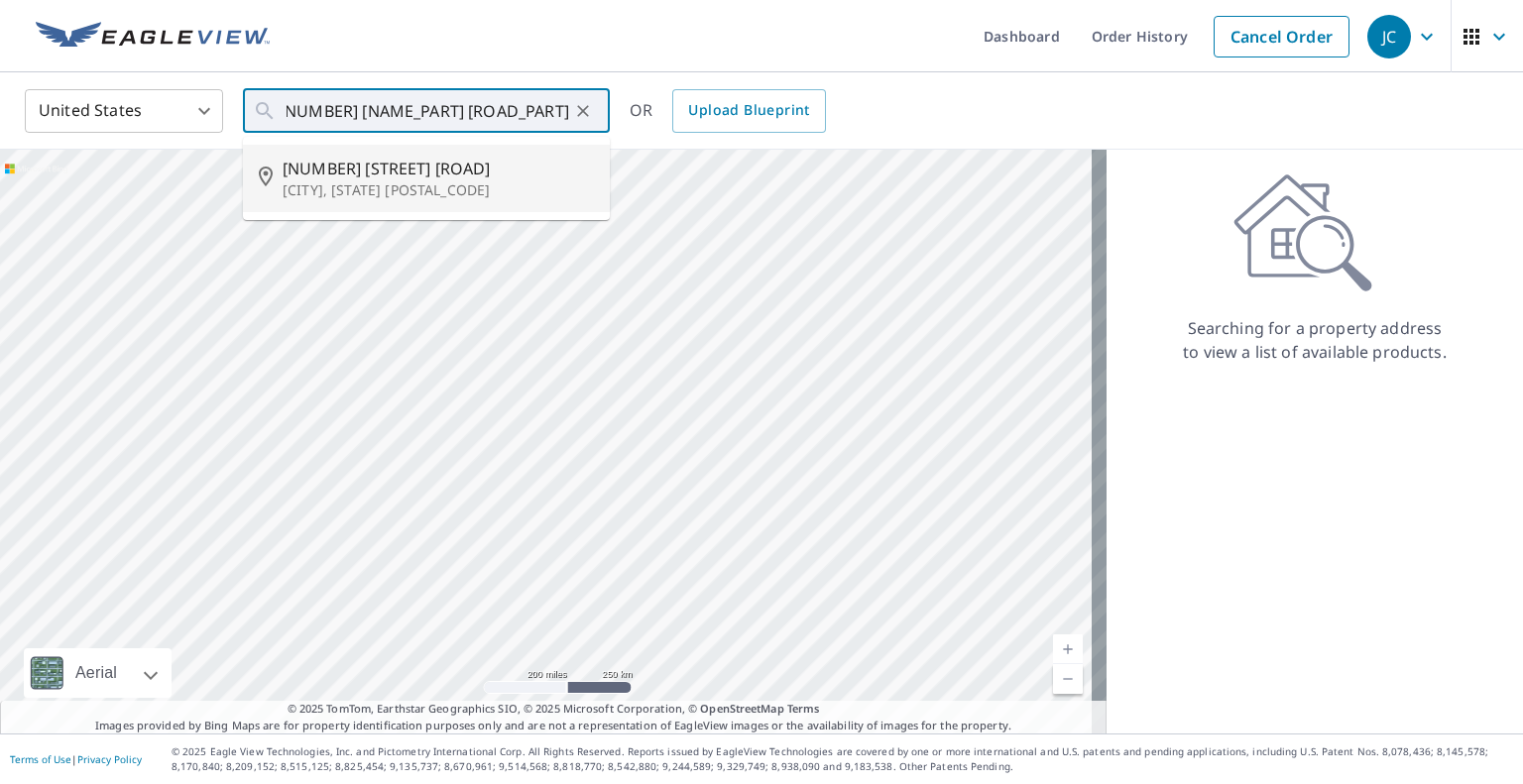 type on "[NUMBER] [STREET] [CITY], [STATE] [POSTAL_CODE]" 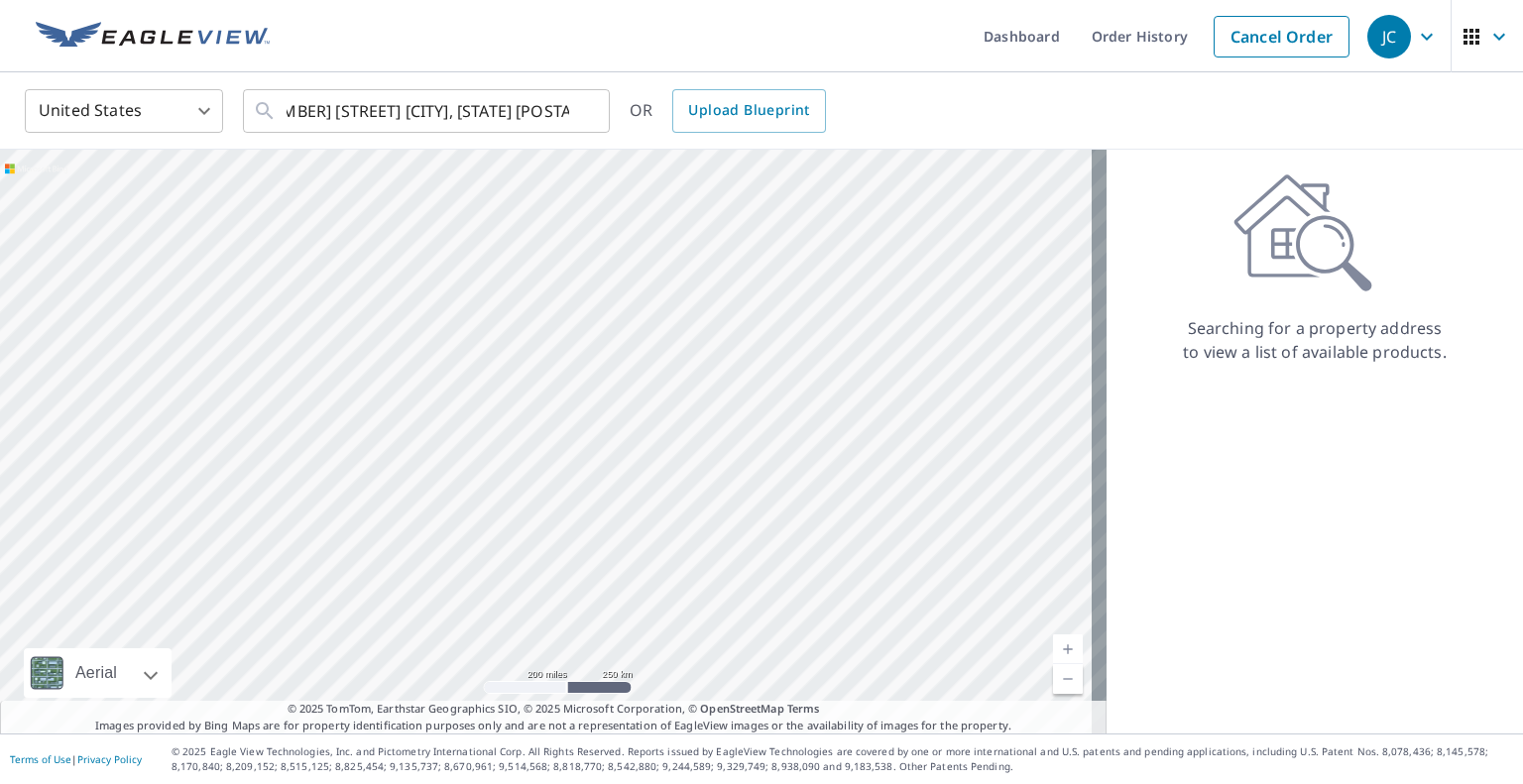scroll, scrollTop: 0, scrollLeft: 0, axis: both 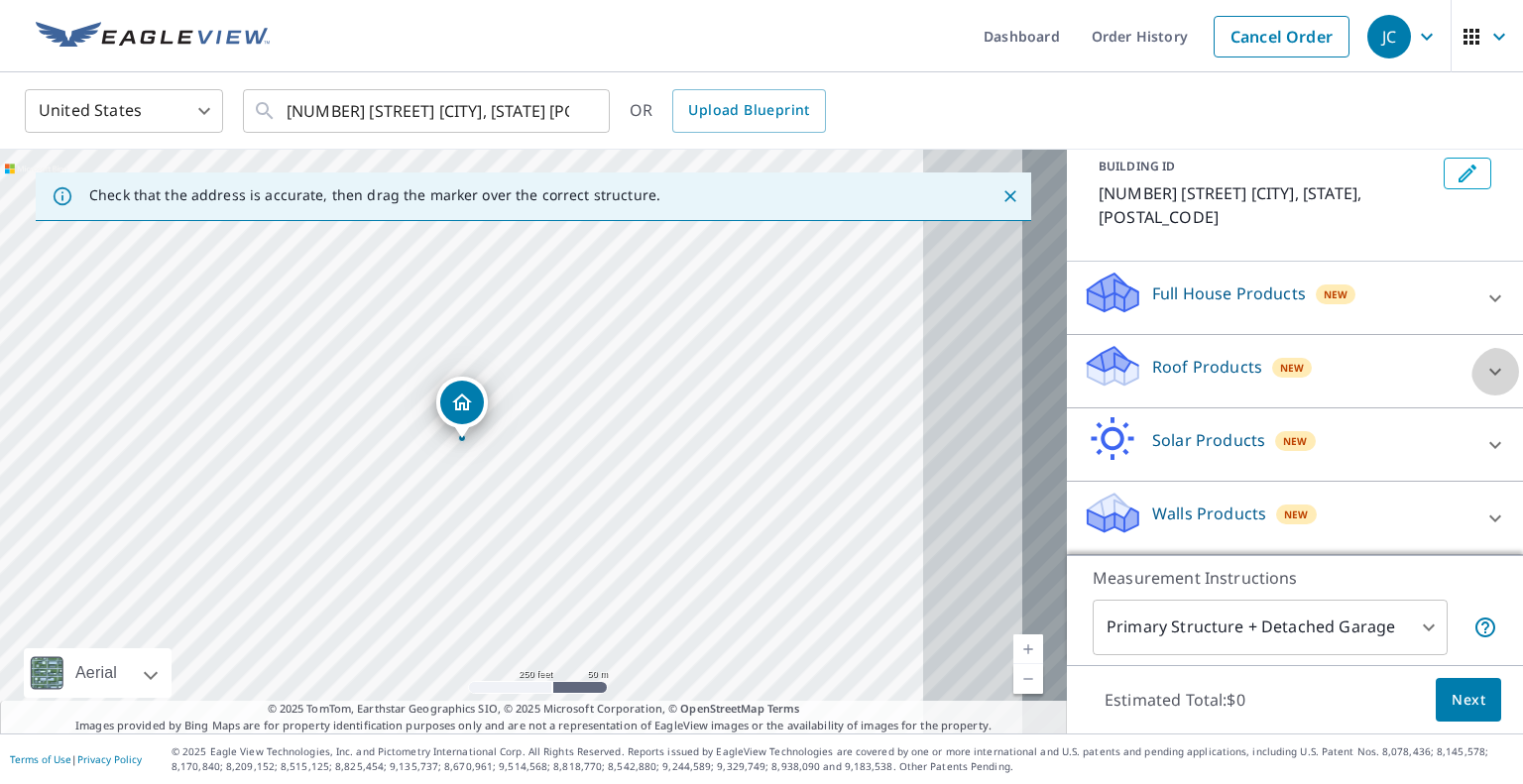 click 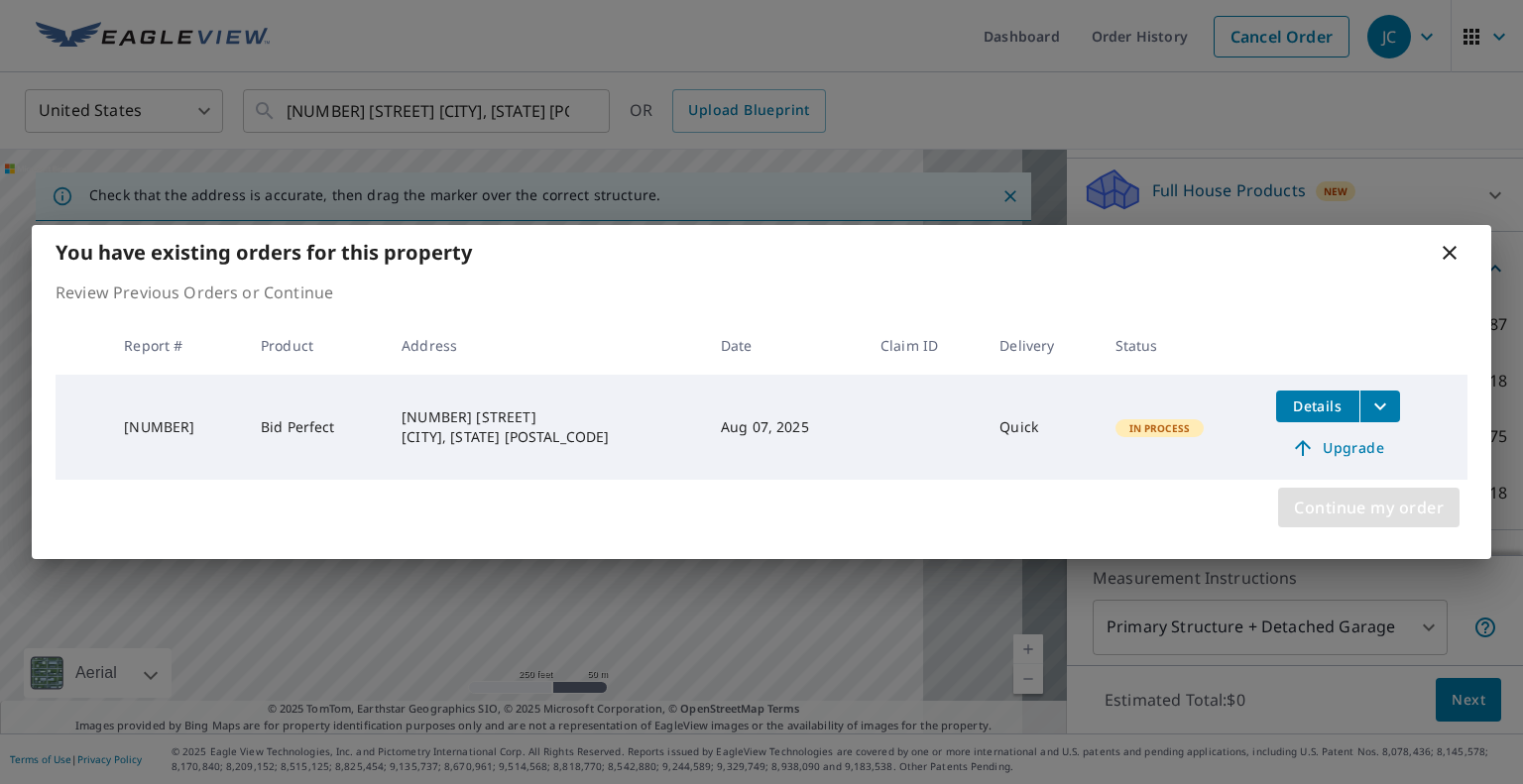 click on "Continue my order" at bounding box center (1368, 507) 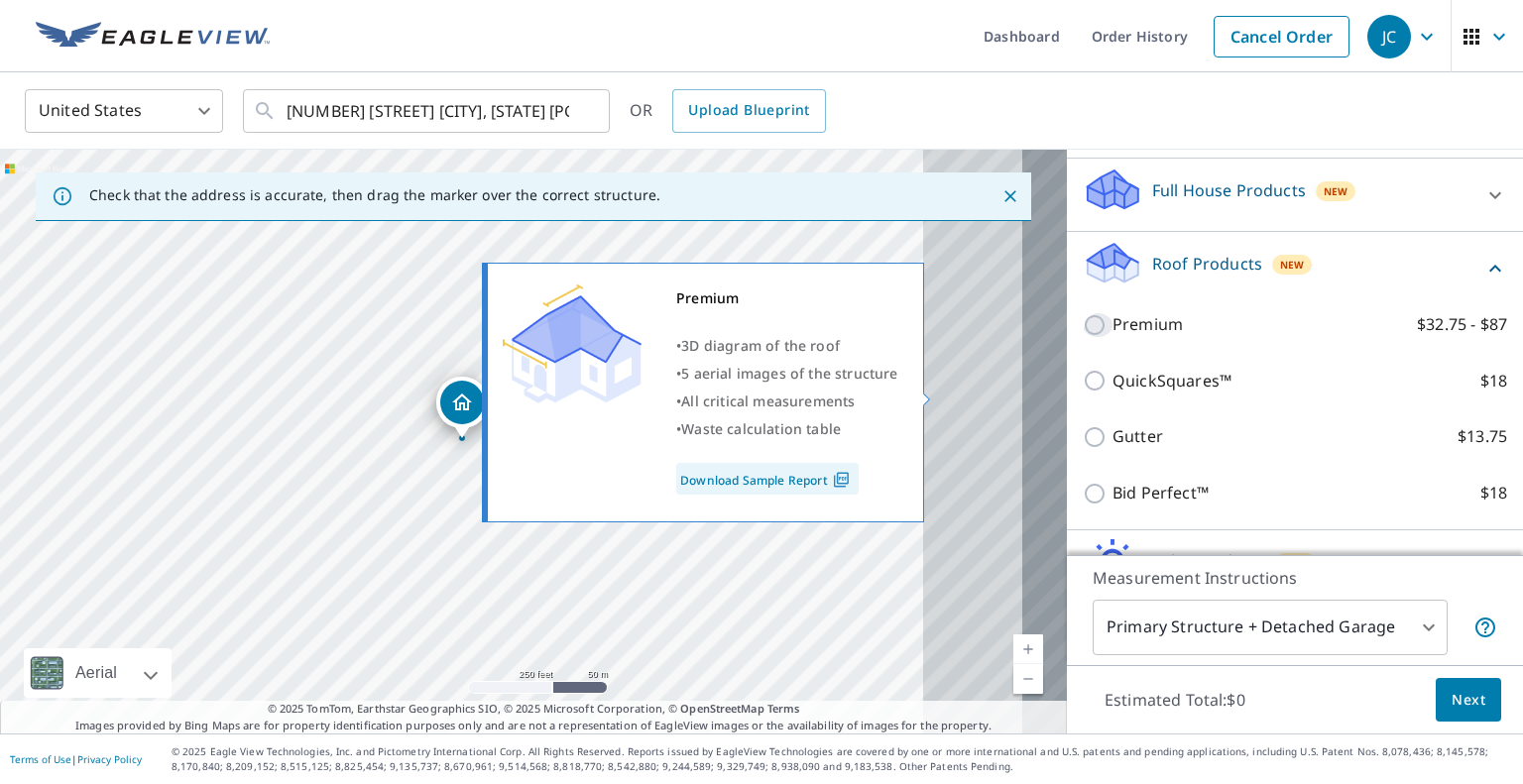 click on "Premium $32.75 - $87" at bounding box center (1098, 325) 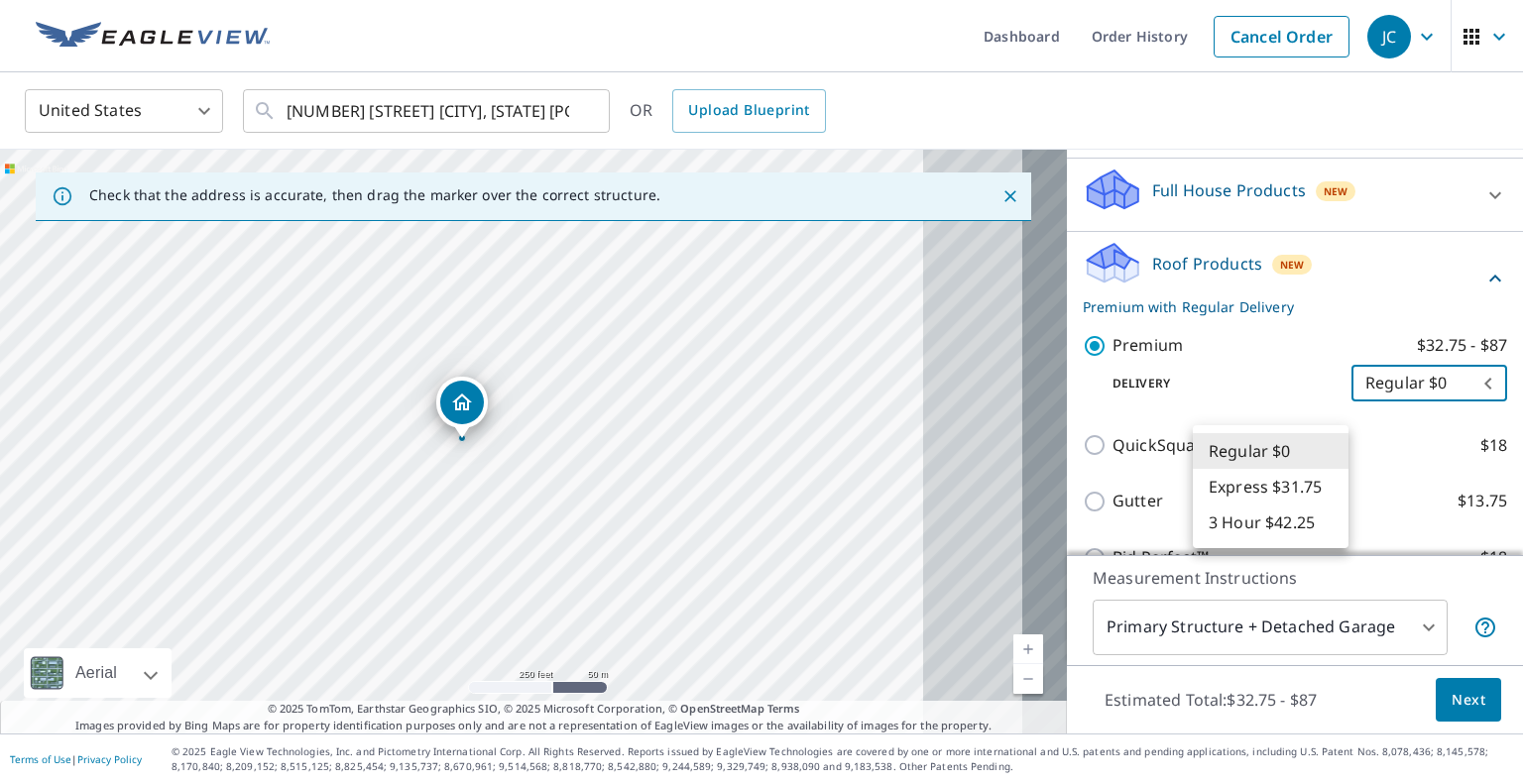 click on "[NUMBER] [STREET] [CITY], [STATE] [POSTAL_CODE] Aerial Road A standard road map Aerial A detailed look from above Labels Labels 250 feet 50 m © 2025 TomTom, © Vexcel Imaging, © 2025 Microsoft Corporation,  © OpenStreetMap Terms © 2025 TomTom, Earthstar Geographics SIO, © 2025 Microsoft Corporation, ©   OpenStreetMap   Terms Images provided by Bing Maps are for property identification purposes only and are not a representation of EagleView images or the availability of images for the property. PROPERTY TYPE Residential Commercial Multi-Family This is a complex BUILDING ID [NUMBER] [STREET], [CITY], [STATE], [POSTAL_CODE] Full House Products New Full House™ $105 Roof Products New Premium with Regular Delivery Premium $32.75 - $87 Delivery Regular $0 8 ​ QuickSquares™ $18 Gutter $13.75 1" at bounding box center [762, 392] 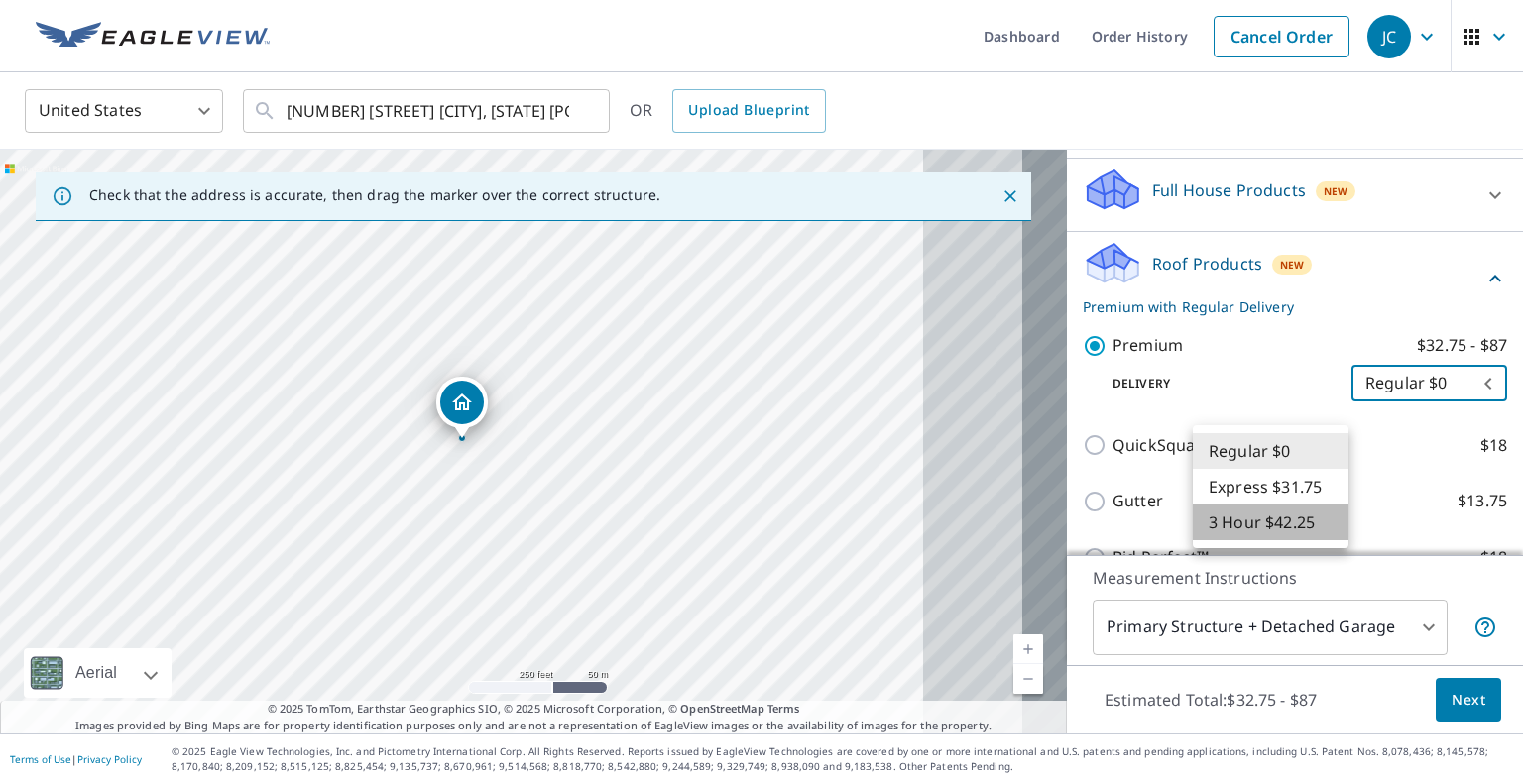 click on "3 Hour $42.25" at bounding box center [1270, 522] 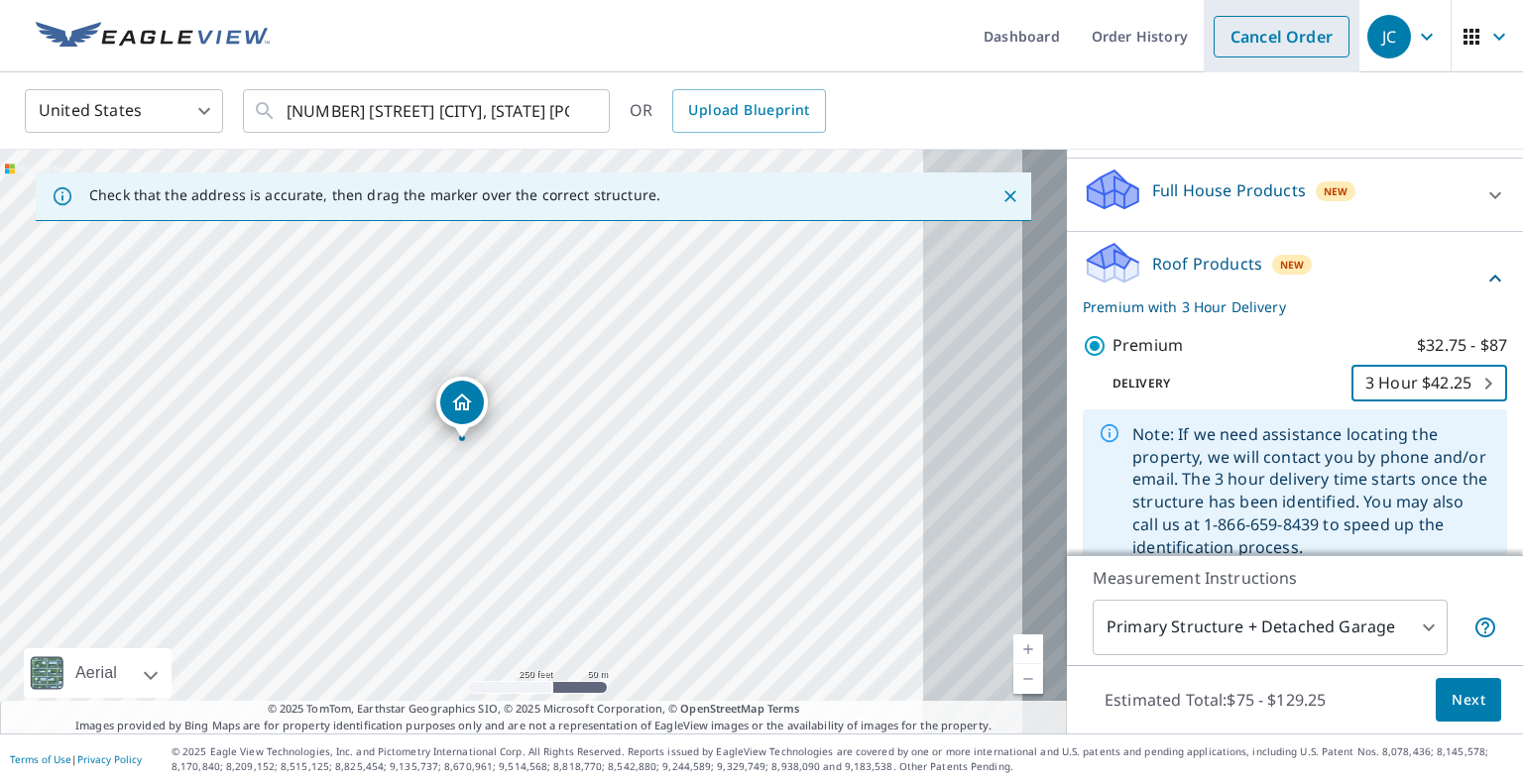 click on "Cancel Order" at bounding box center (1281, 37) 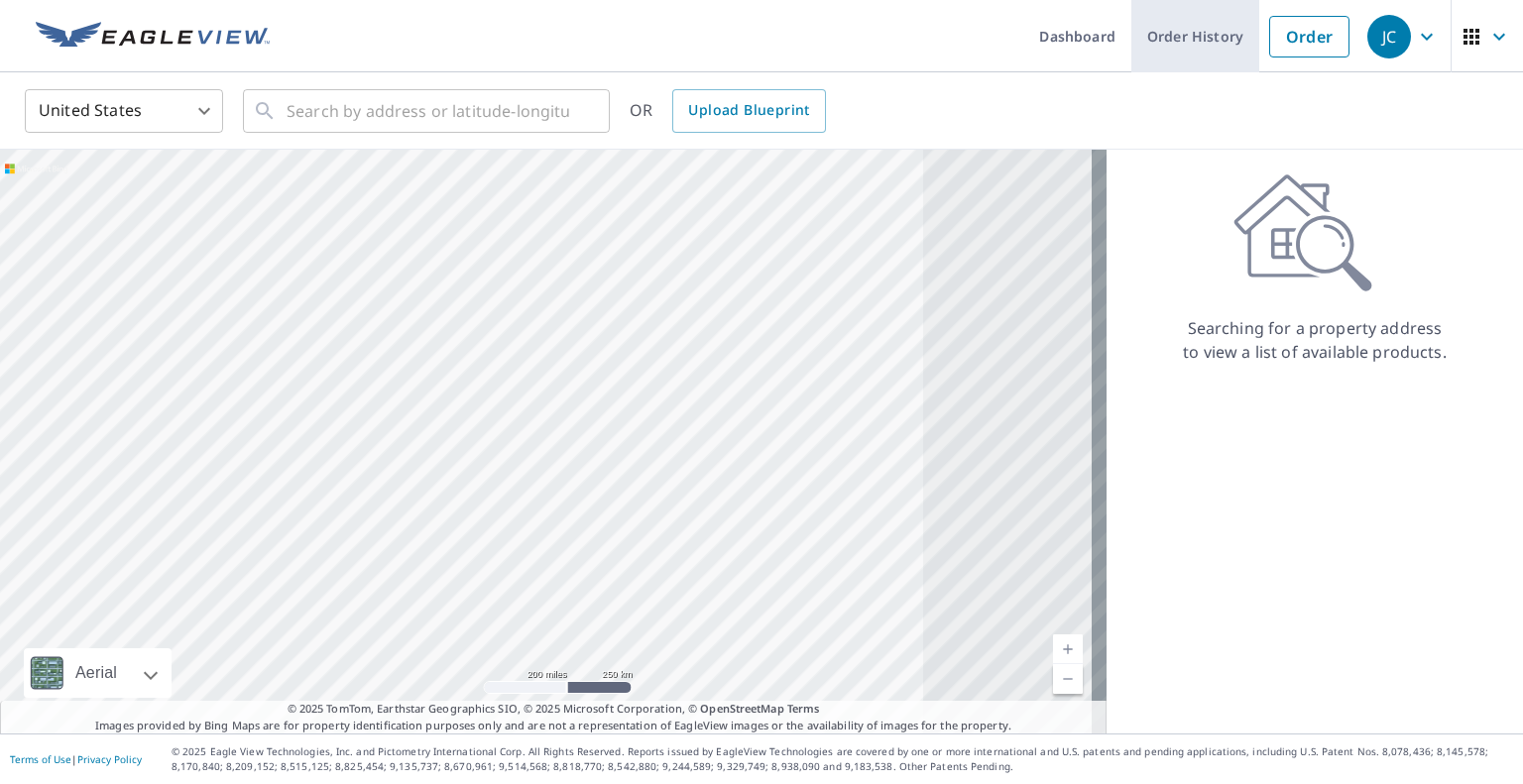 click on "Order History" at bounding box center [1195, 36] 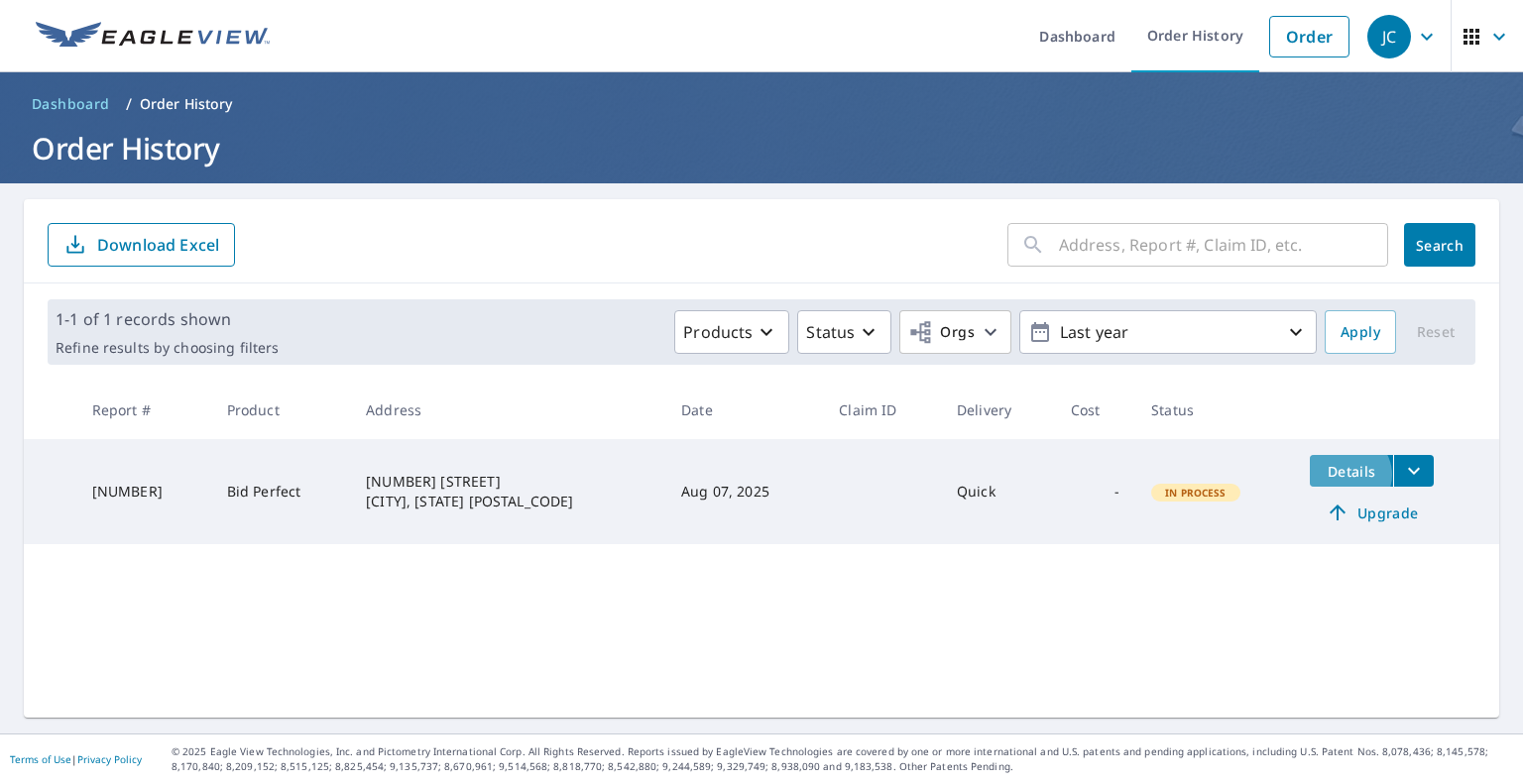 click on "Details" at bounding box center (1351, 471) 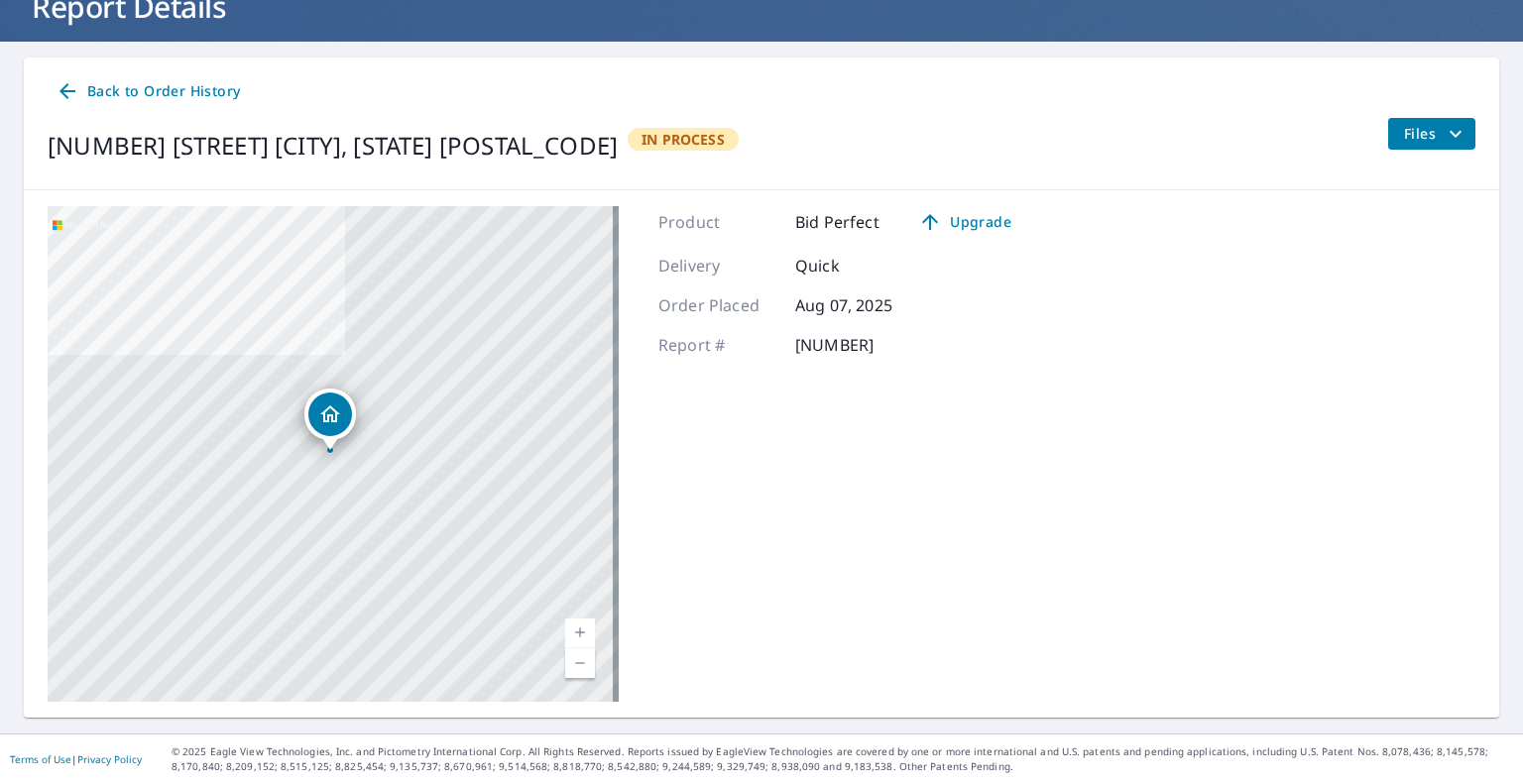 scroll, scrollTop: 0, scrollLeft: 0, axis: both 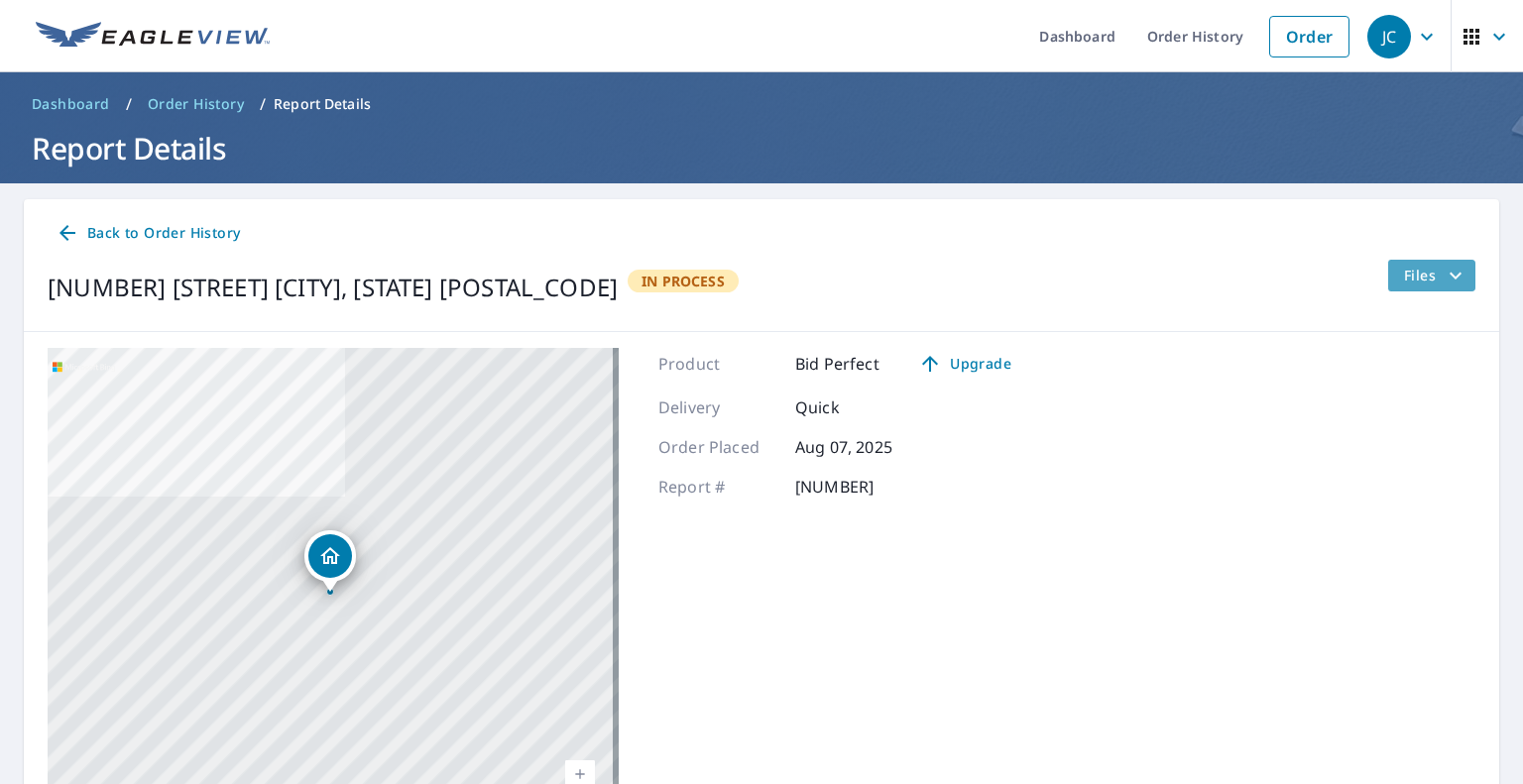 click 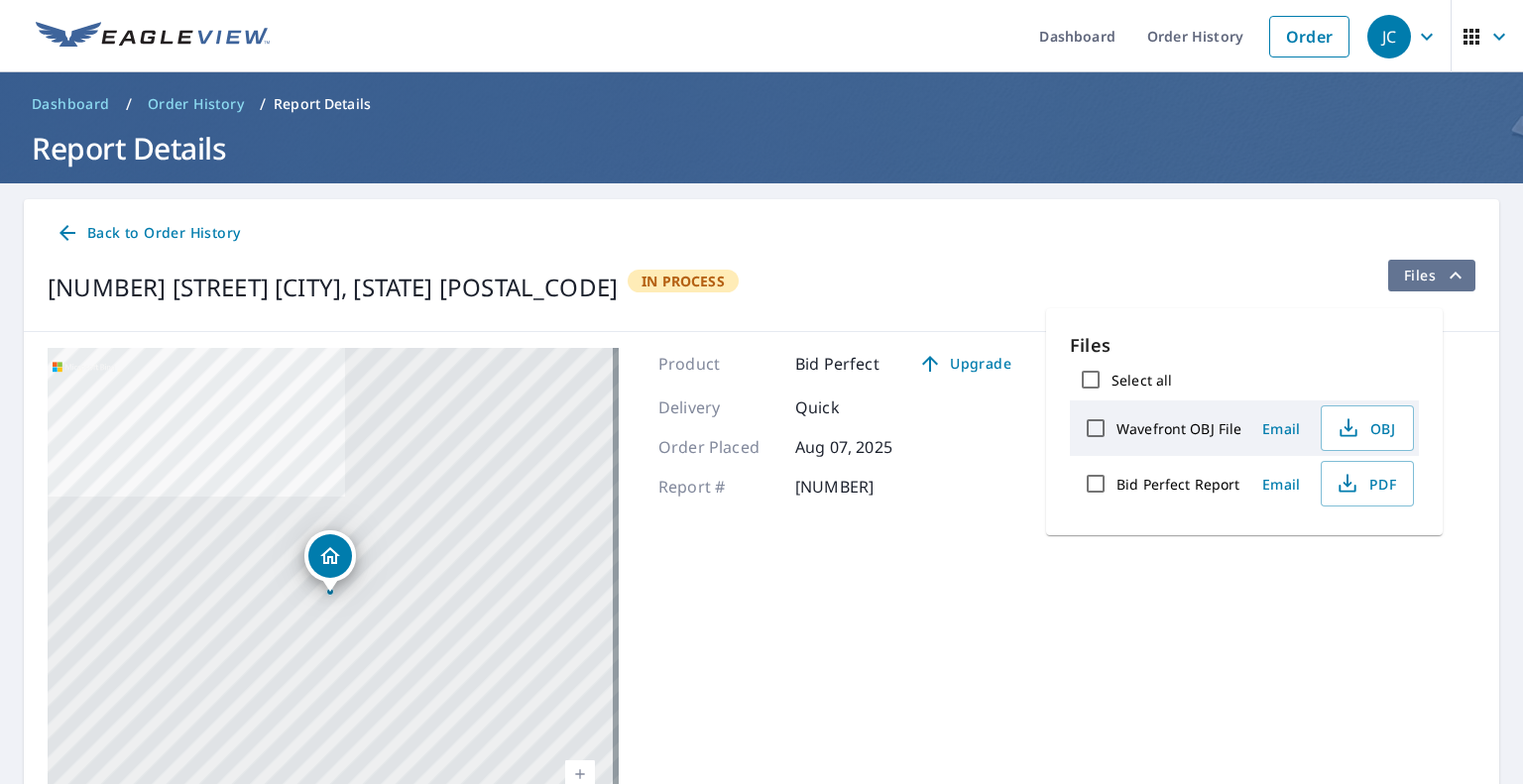 click 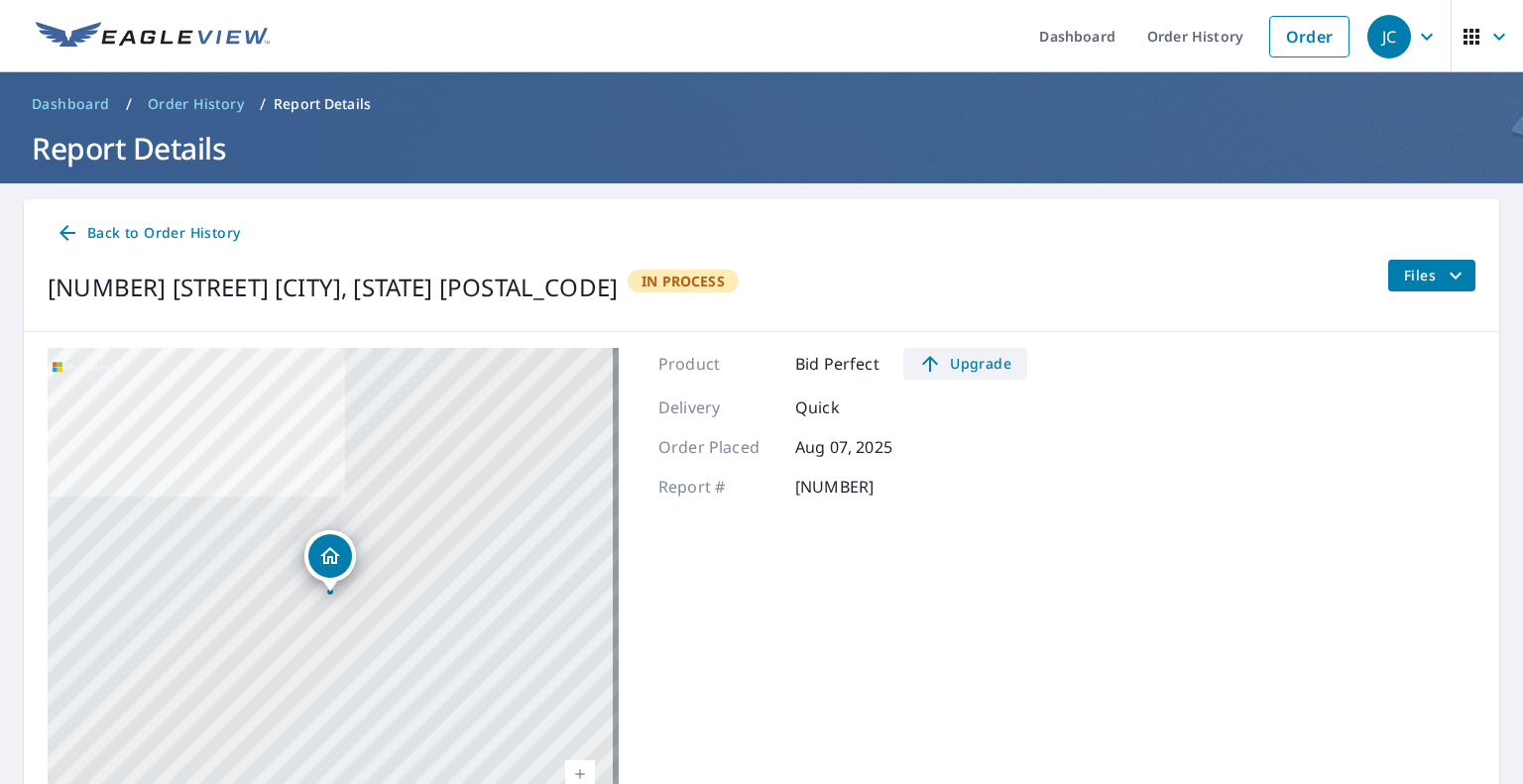 click on "Upgrade" at bounding box center [965, 364] 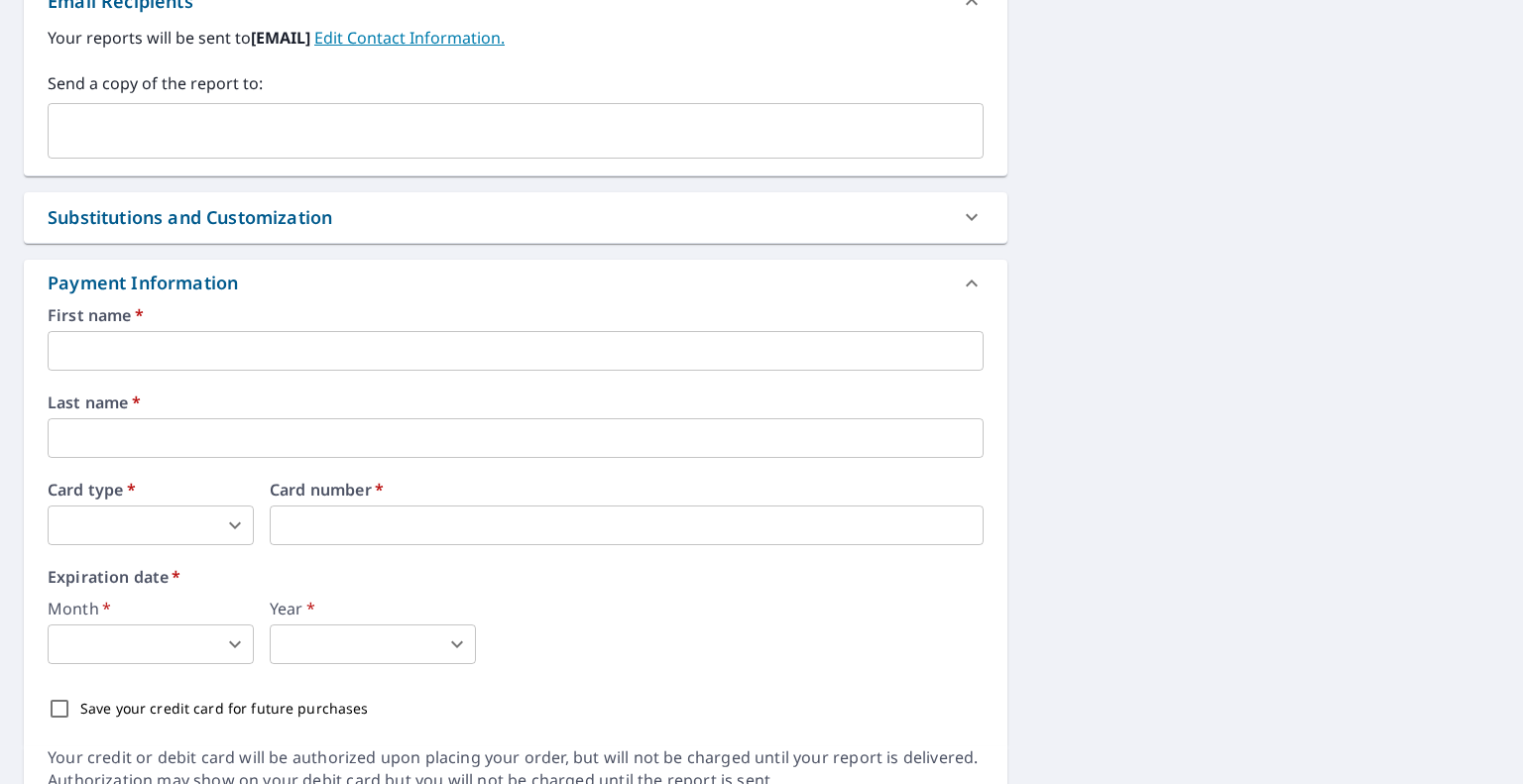 scroll, scrollTop: 1410, scrollLeft: 0, axis: vertical 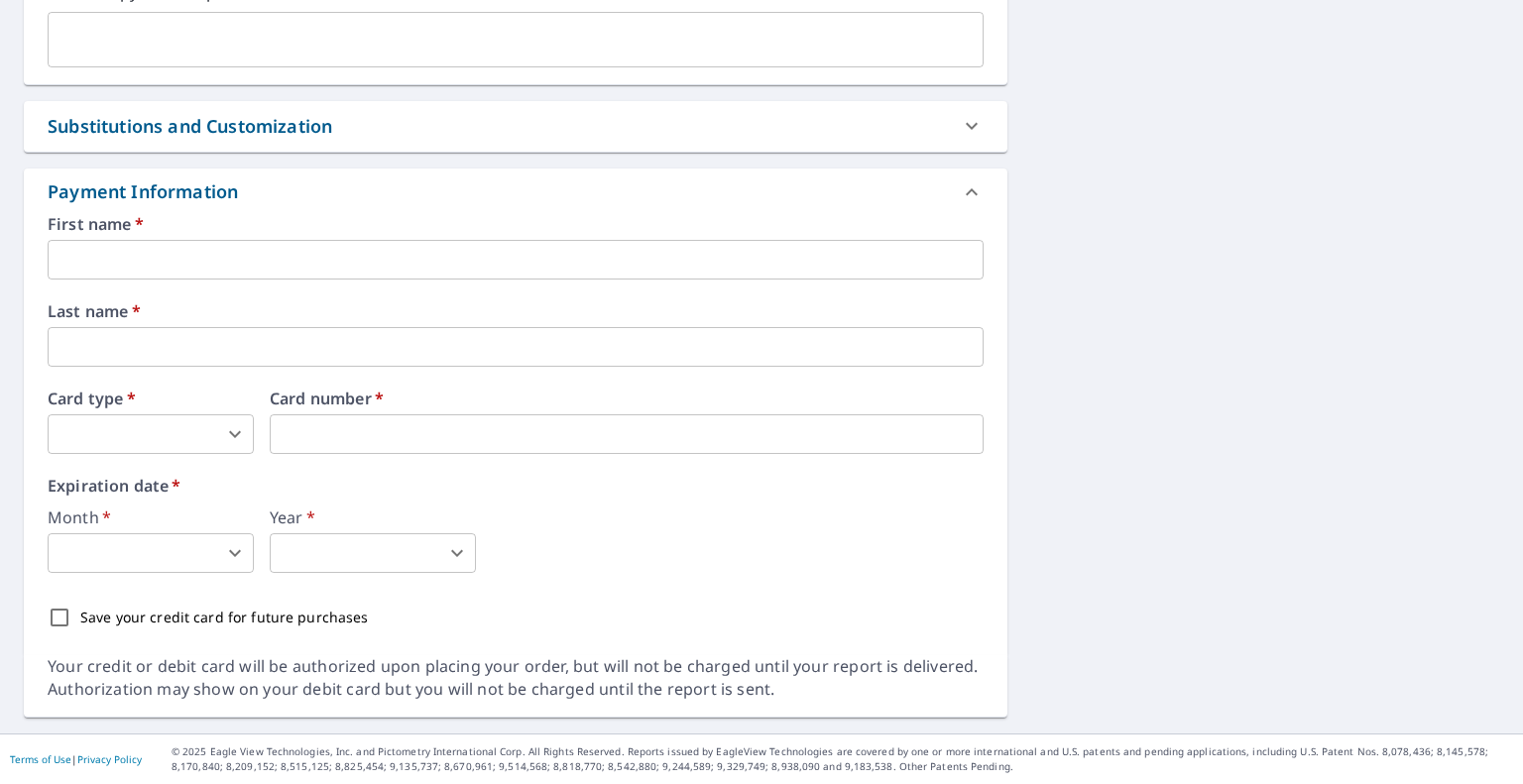 click at bounding box center (516, 260) 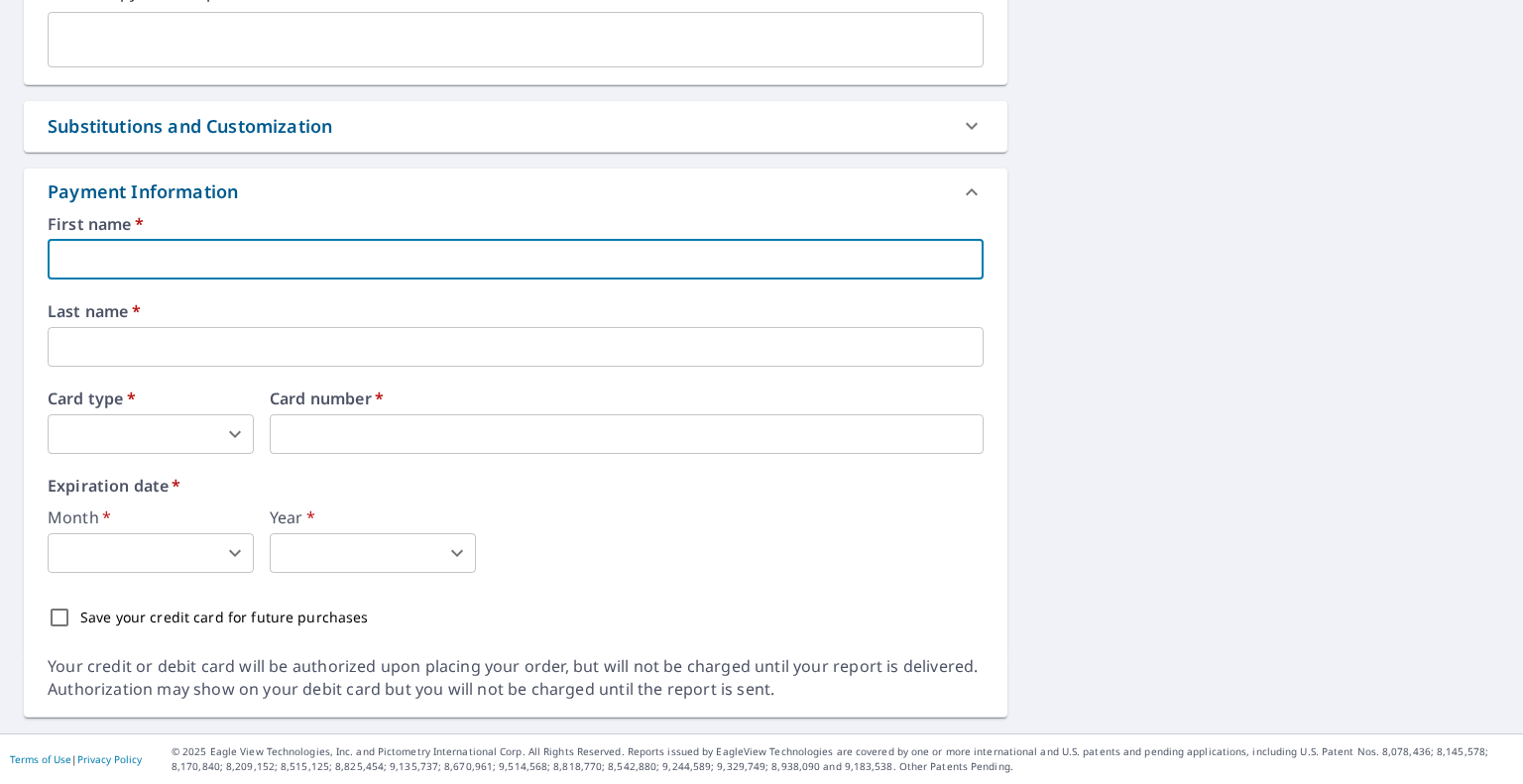 type on "Jennifer" 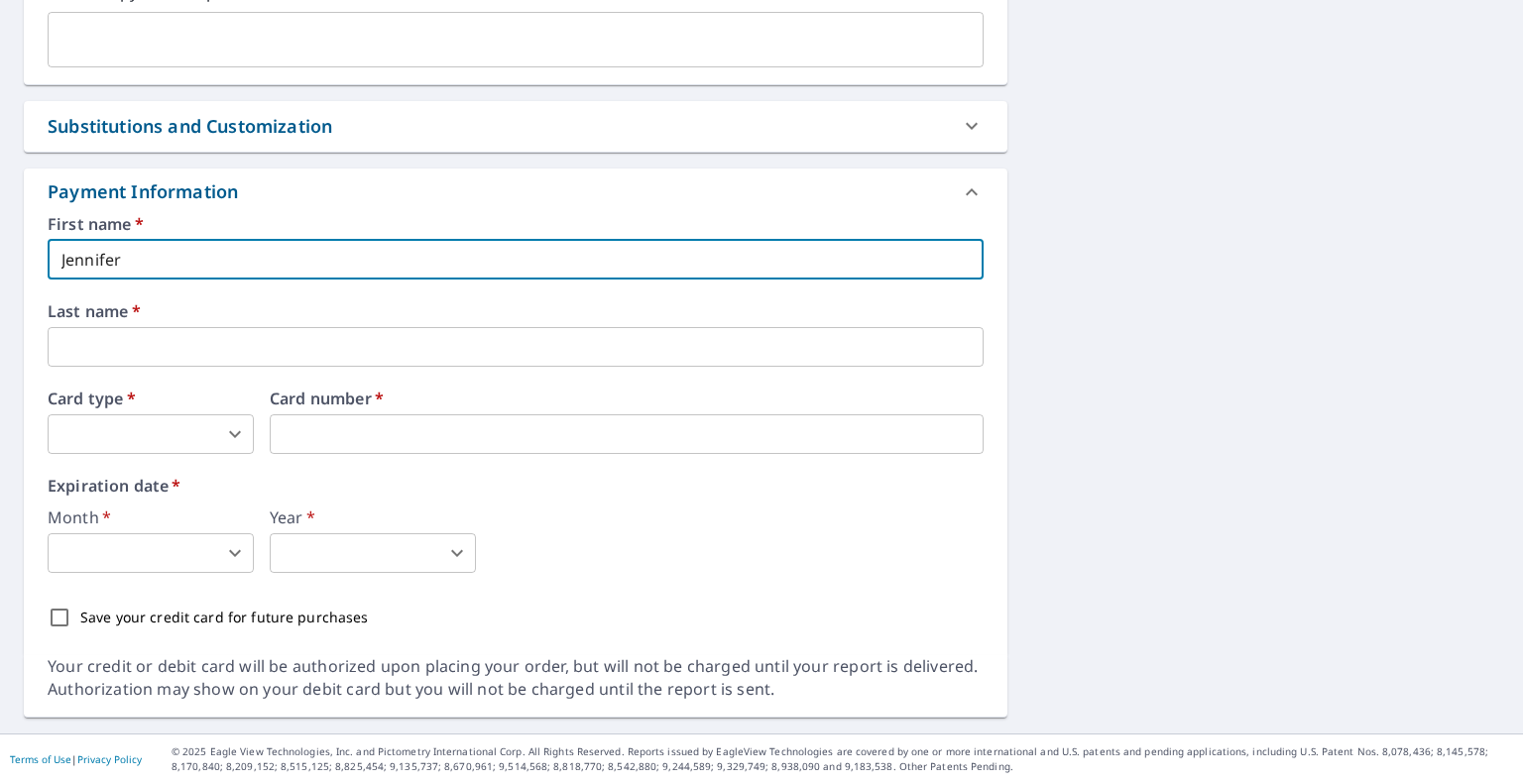type on "[EMAIL]" 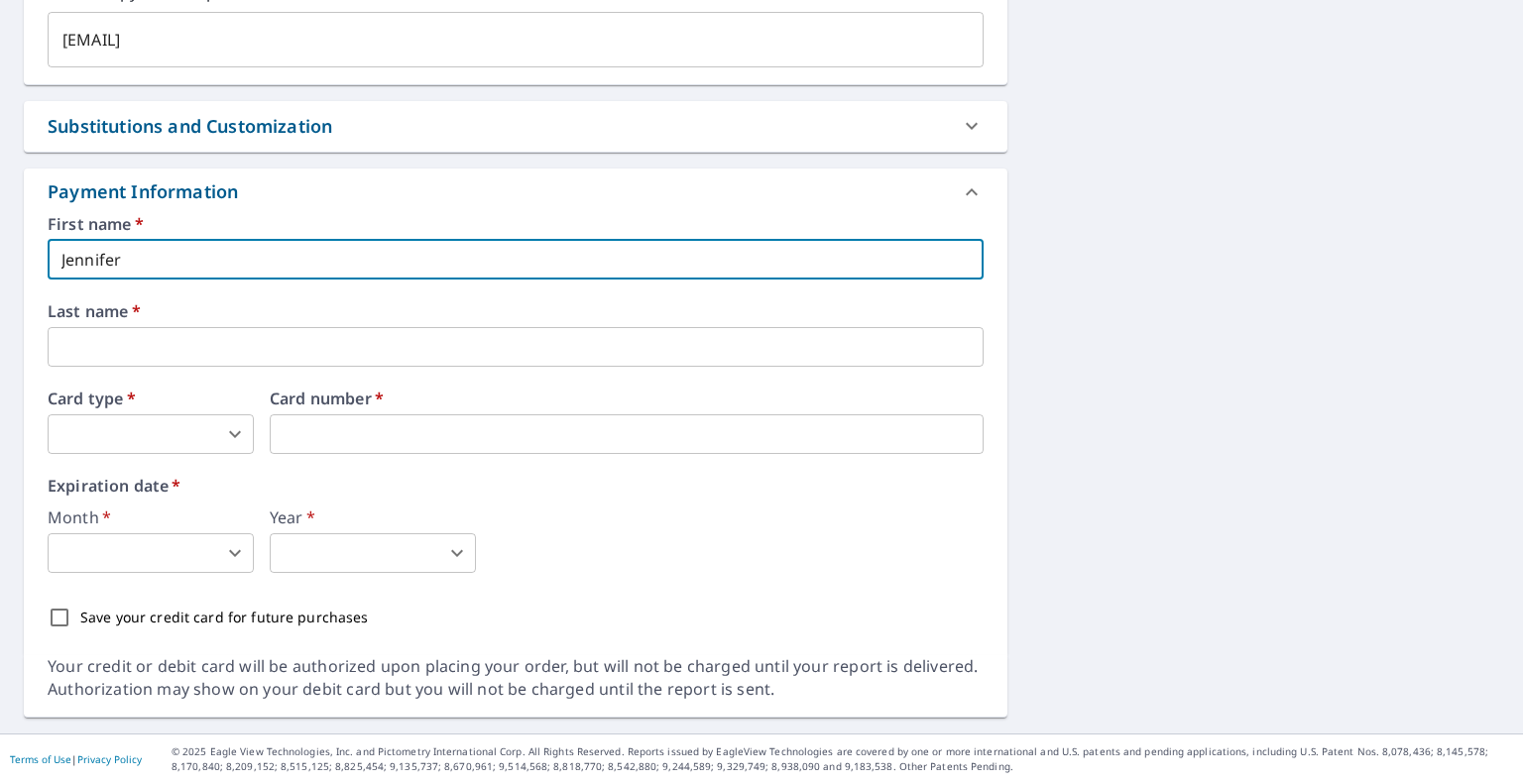 type on "Coffield" 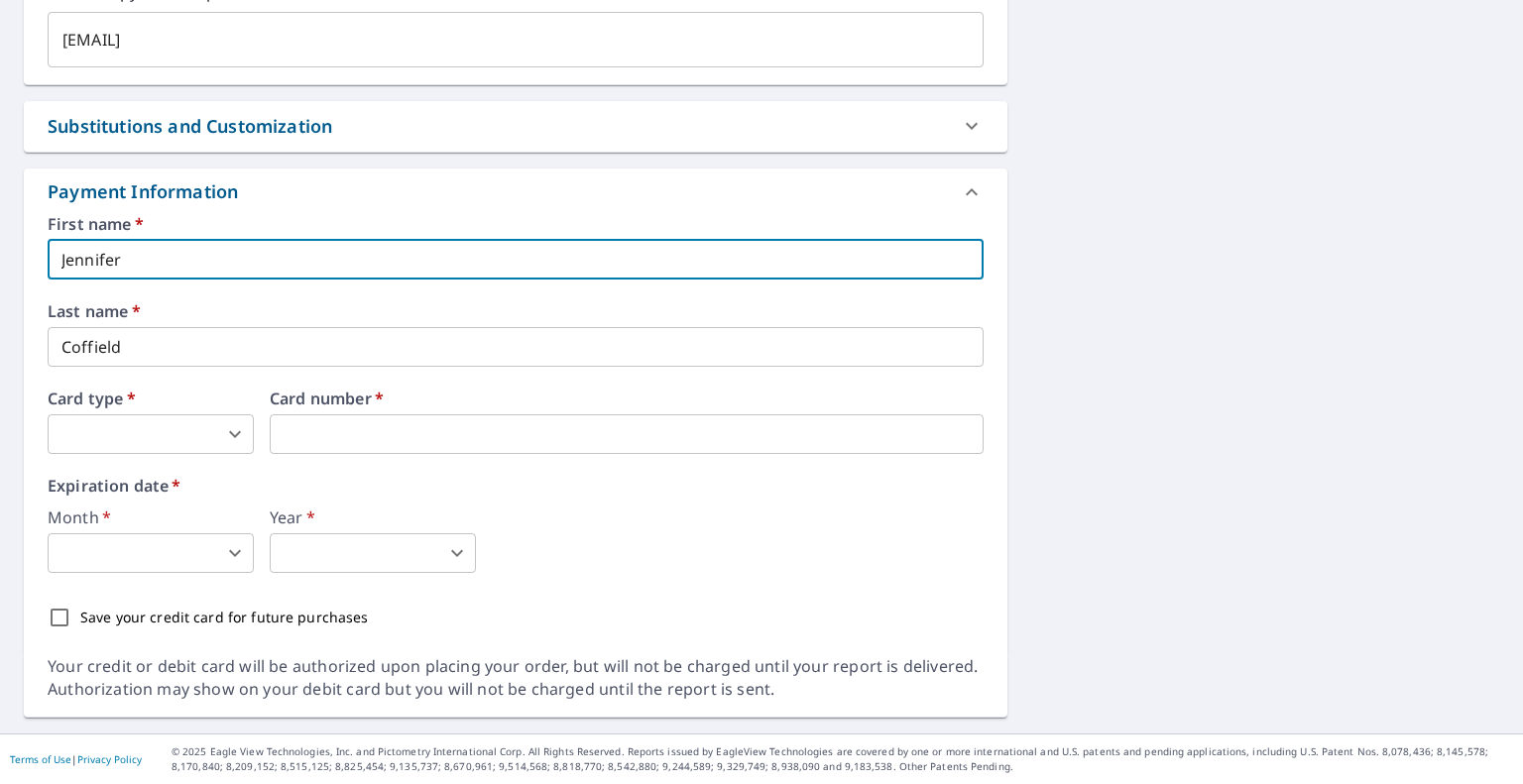 scroll, scrollTop: 1400, scrollLeft: 0, axis: vertical 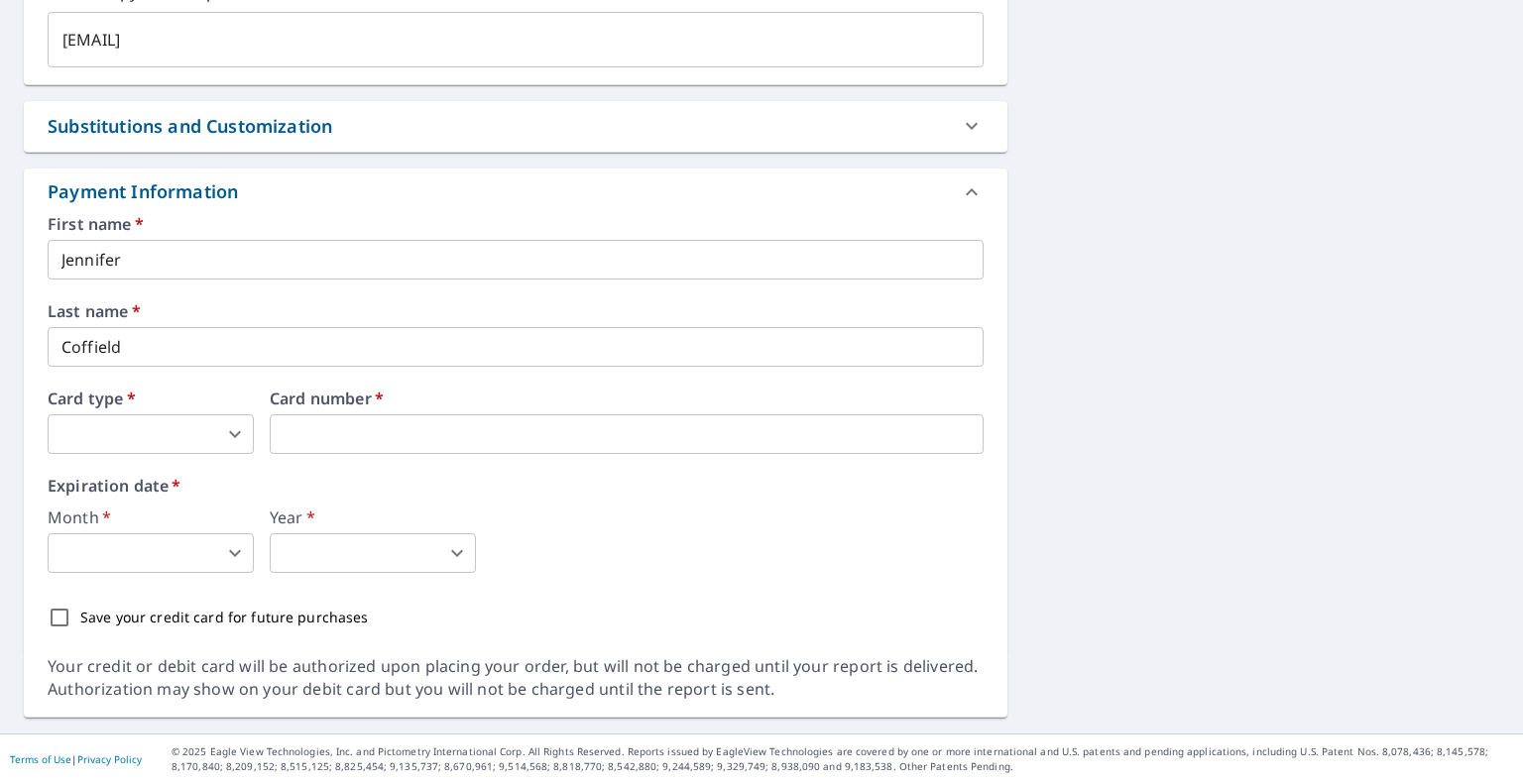 type on "2" 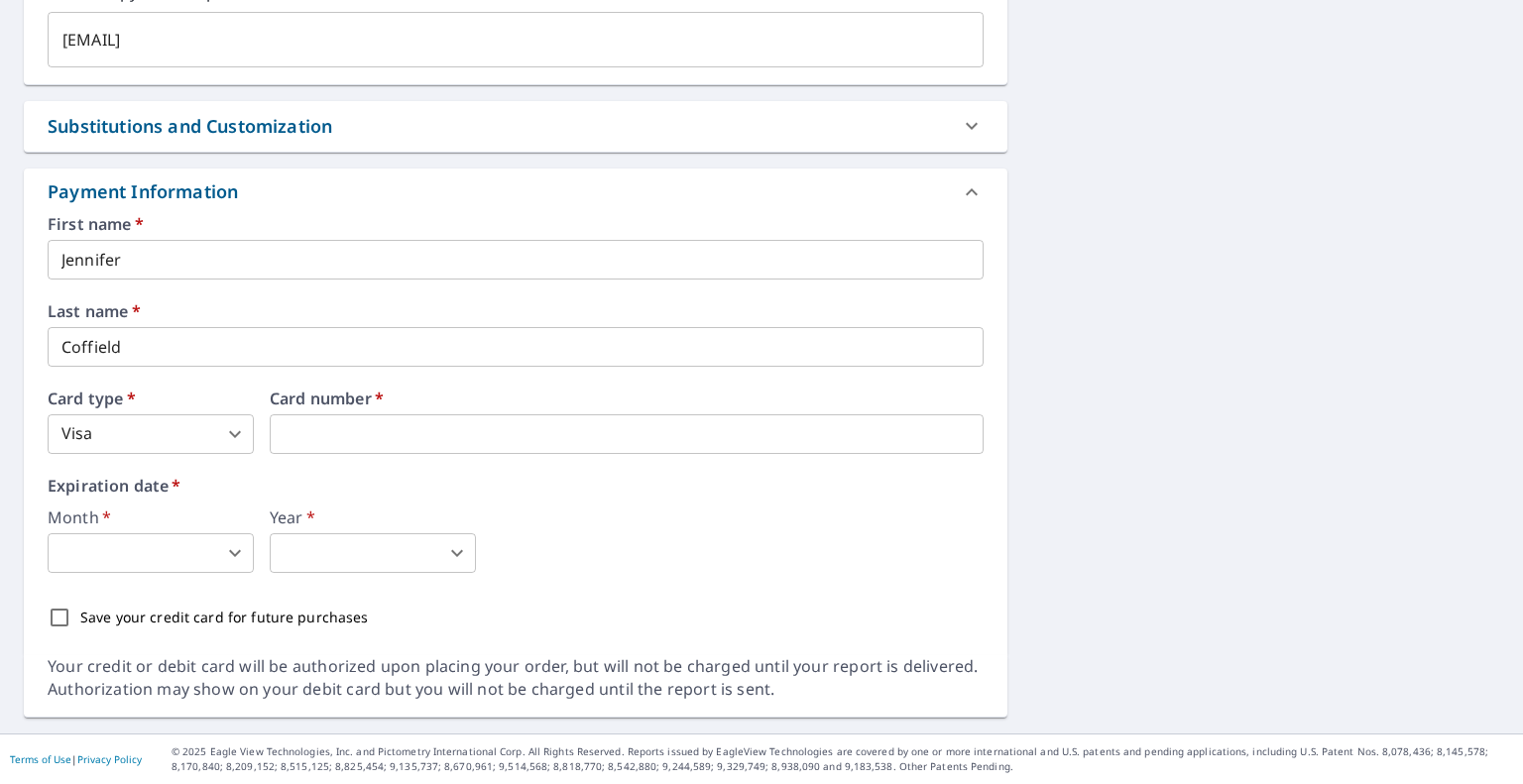 click on "[CITY], [STATE] [POSTAL_CODE] Aerial Road A standard road map Aerial A detailed look from above Labels Labels 250 feet 50 m © 2025 TomTom, © Vexcel Imaging, © 2025 Microsoft Corporation,  © OpenStreetMap Terms The price of your Bid Perfect™ Report will be deducted from this order. Current Report Bid Perfect™ Upgrade To Premium PROPERTY TYPE Residential BUILDING ID [NUMBER] [STREET], [CITY], [STATE], [POSTAL_CODE] Changes to structures in last 4 years ( renovations, additions, etc. ) Measurement Instructions All Structures on Parcel 3 ​ Your report will include each building or structure inside the parcel boundary. In some cases, due to multiple large structures or too much distance between structures, more than one report may be required. You will be notified if this is the case. Include Special Instructions x ​ Claim Information Claim number ​ Claim information ​ PO number ​ ​ Cat ID" at bounding box center [762, 392] 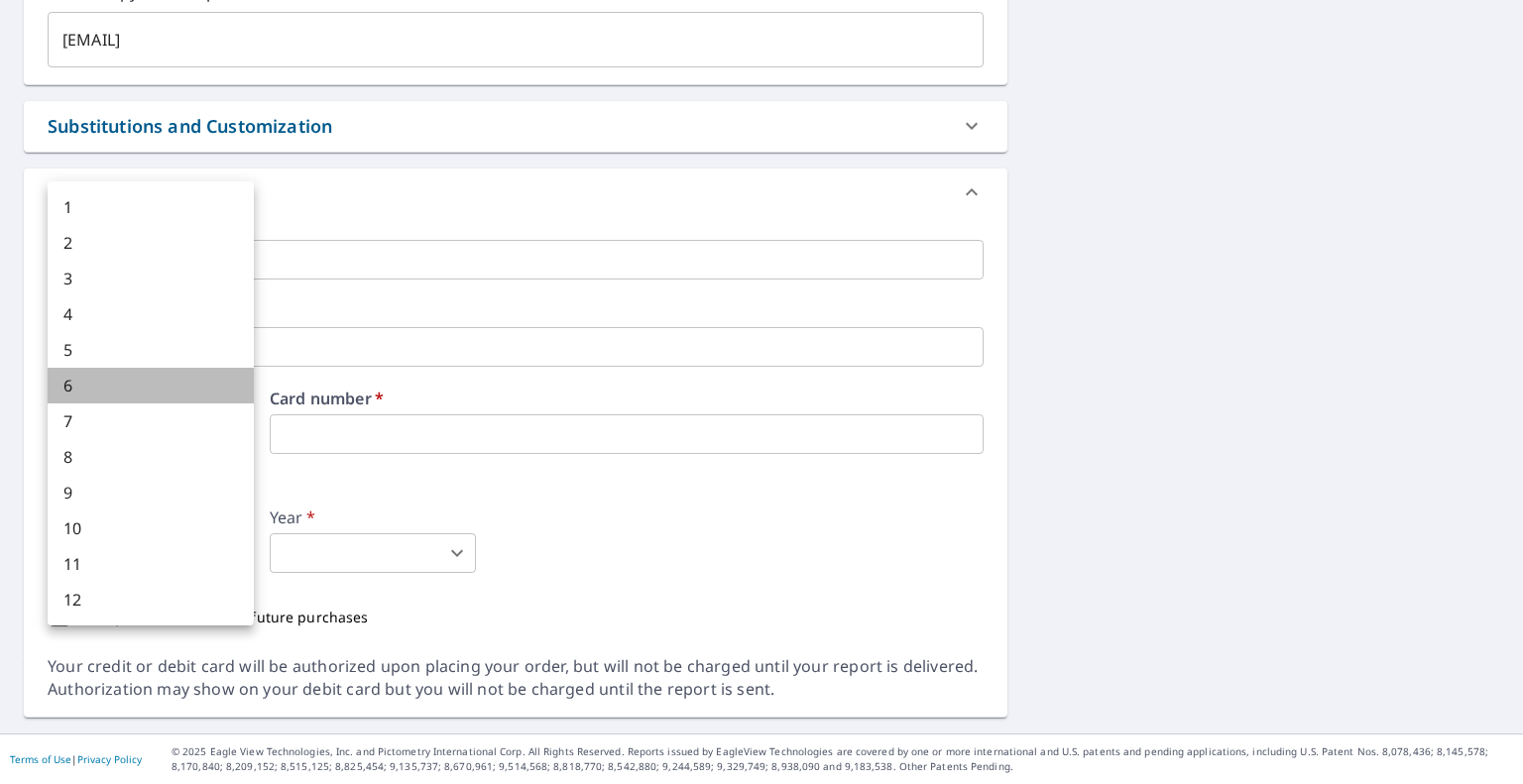 click on "6" at bounding box center [151, 386] 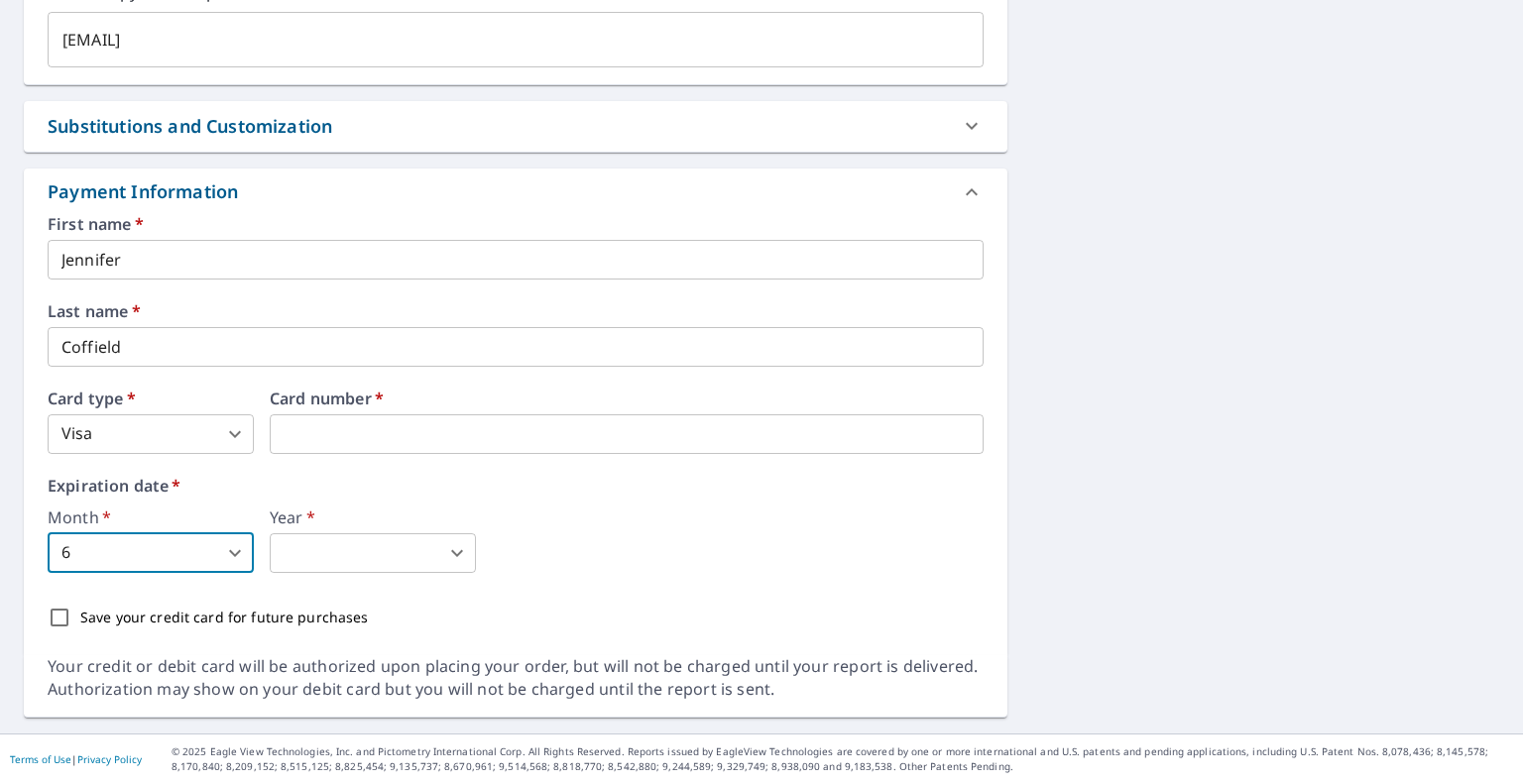 click on "[CITY], [STATE] [POSTAL_CODE] Aerial Road A standard road map Aerial A detailed look from above Labels Labels 250 feet 50 m © 2025 TomTom, © Vexcel Imaging, © 2025 Microsoft Corporation,  © OpenStreetMap Terms The price of your Bid Perfect™ Report will be deducted from this order. Current Report Bid Perfect™ Upgrade To Premium PROPERTY TYPE Residential BUILDING ID [NUMBER] [STREET], [CITY], [STATE], [POSTAL_CODE] Changes to structures in last 4 years ( renovations, additions, etc. ) Measurement Instructions All Structures on Parcel 3 ​ Your report will include each building or structure inside the parcel boundary. In some cases, due to multiple large structures or too much distance between structures, more than one report may be required. You will be notified if this is the case. Include Special Instructions x ​ Claim Information Claim number ​ Claim information ​ PO number ​ ​ Cat ID" at bounding box center [762, 392] 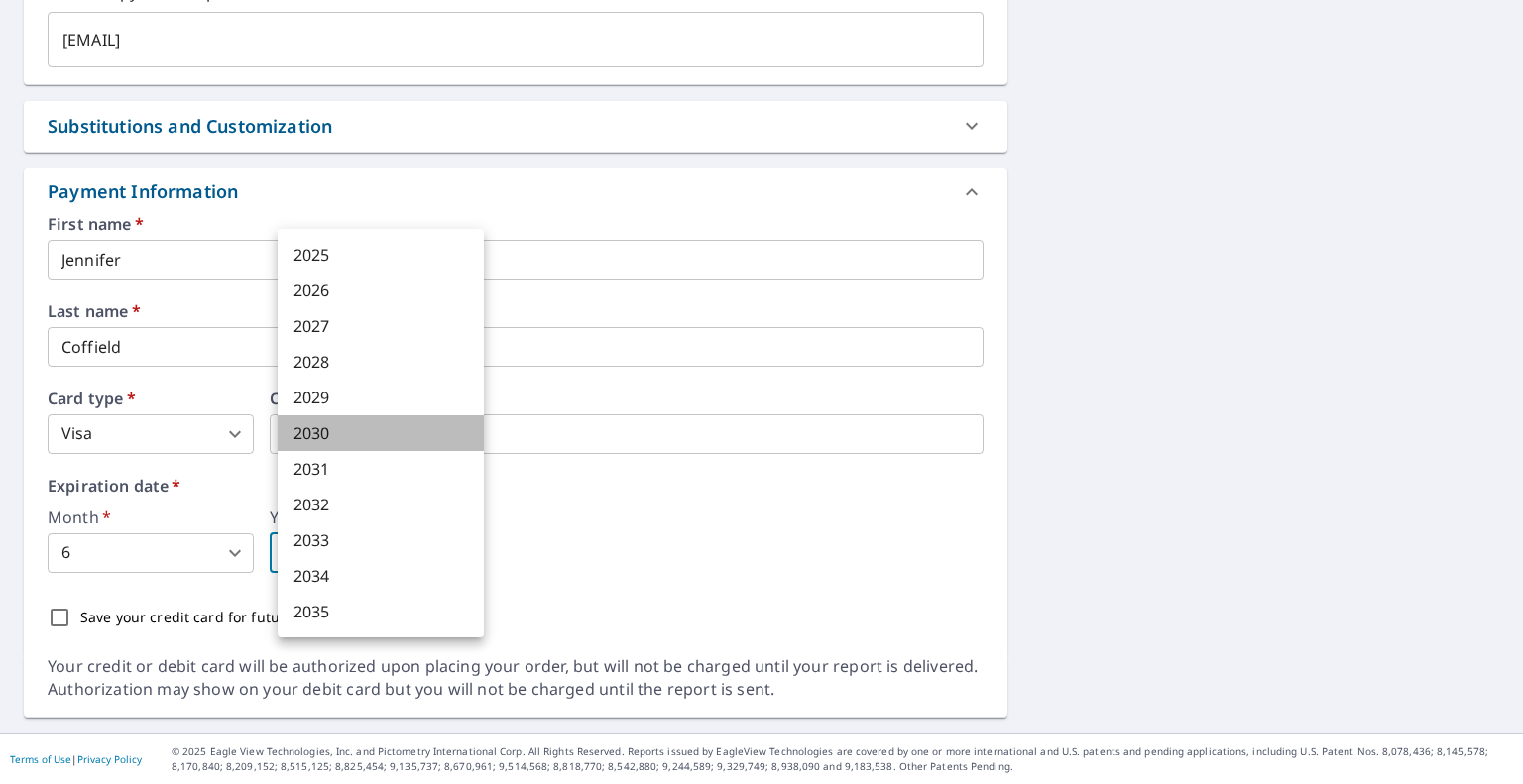 click on "2030" at bounding box center (381, 433) 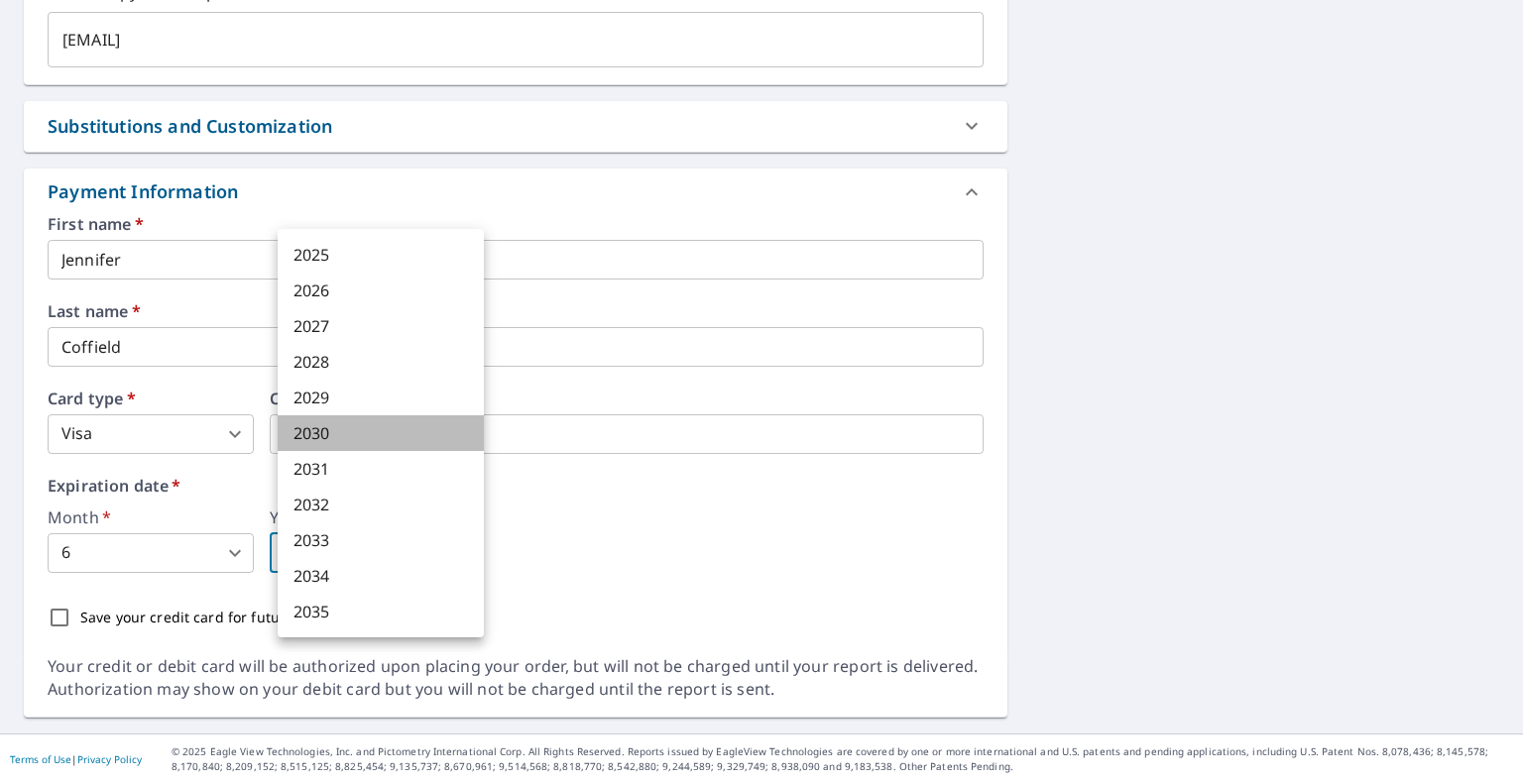 type on "2030" 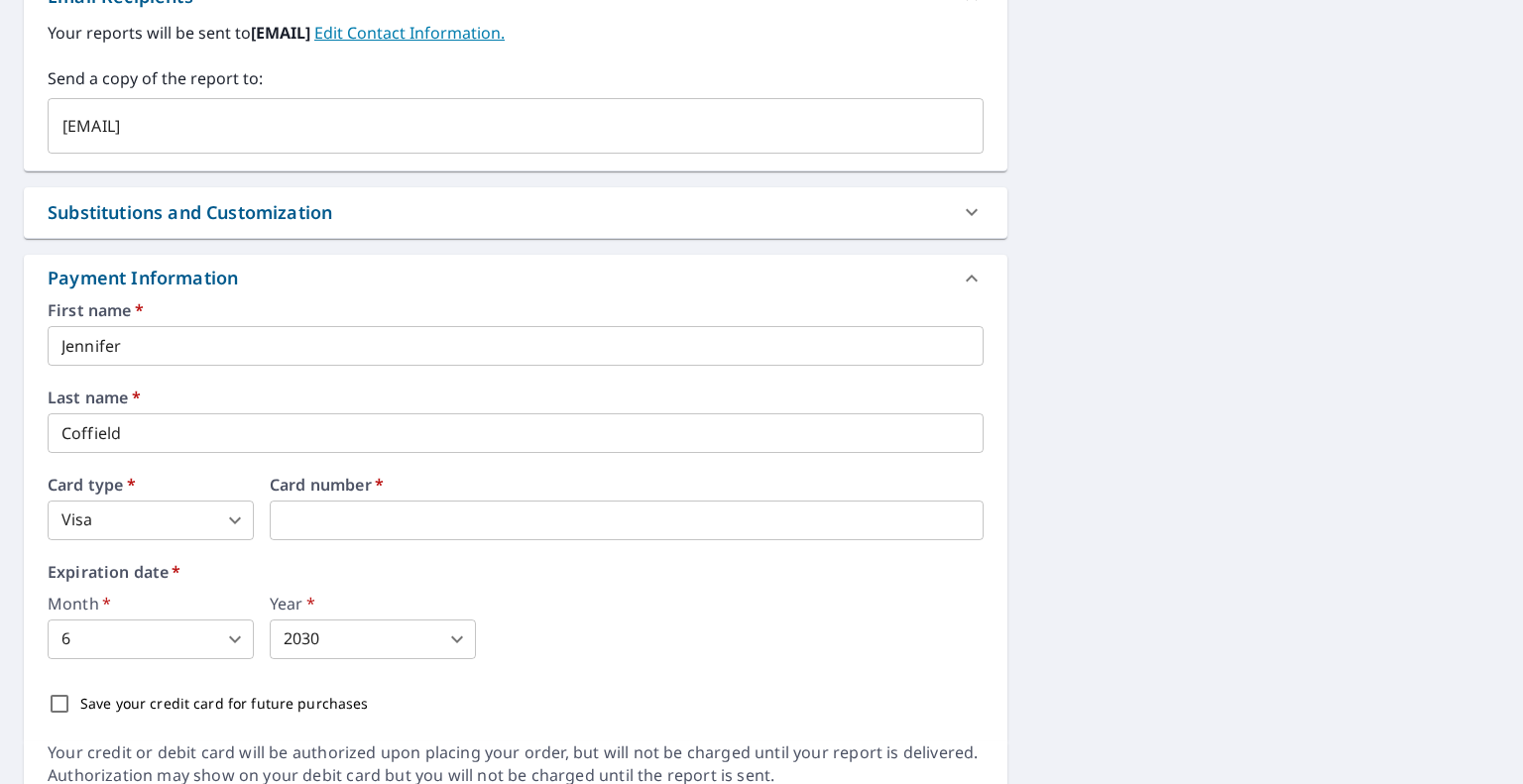 scroll, scrollTop: 211, scrollLeft: 0, axis: vertical 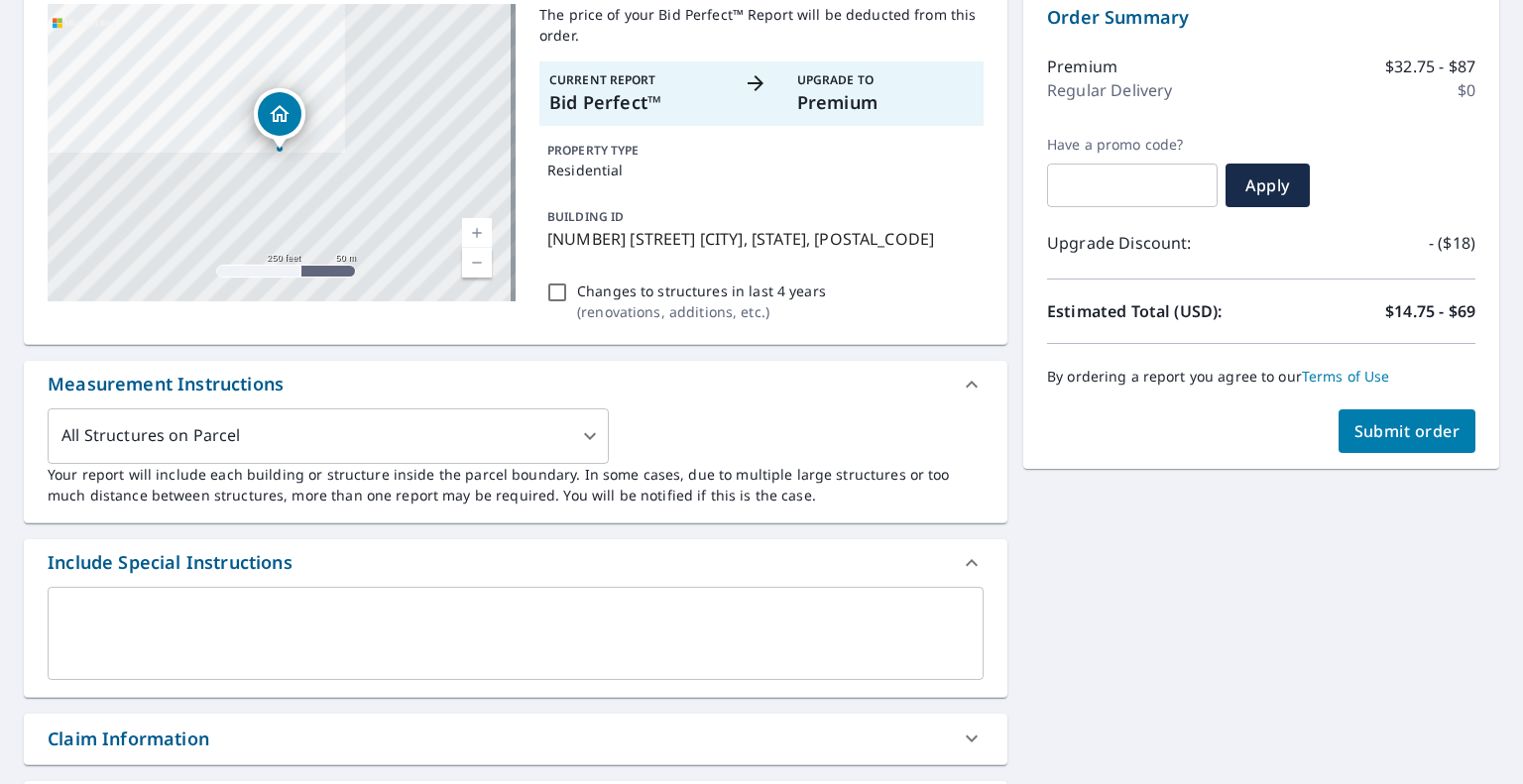 click at bounding box center [1132, 185] 